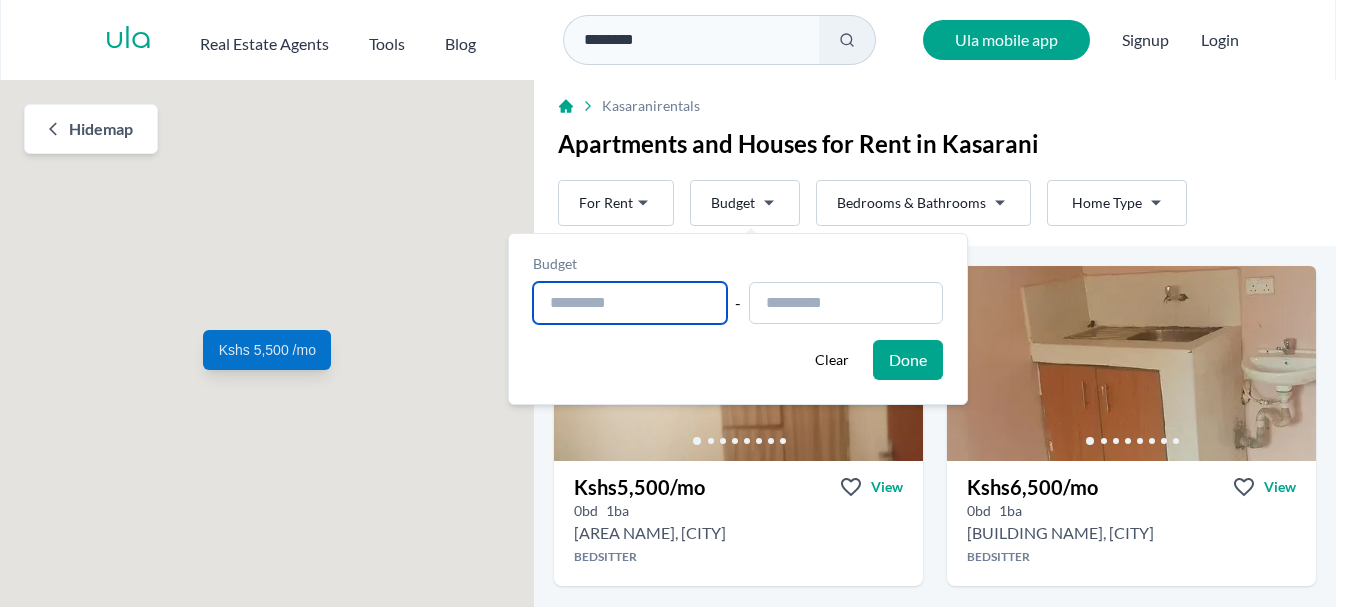 click at bounding box center [630, 303] 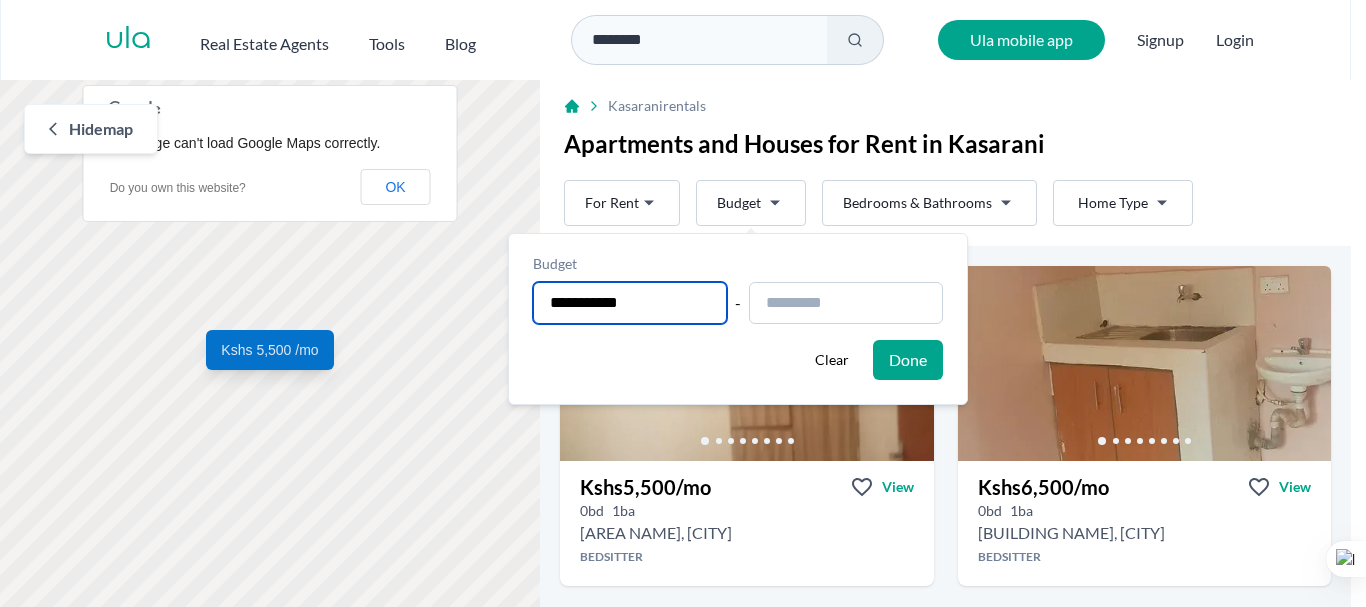 type on "**********" 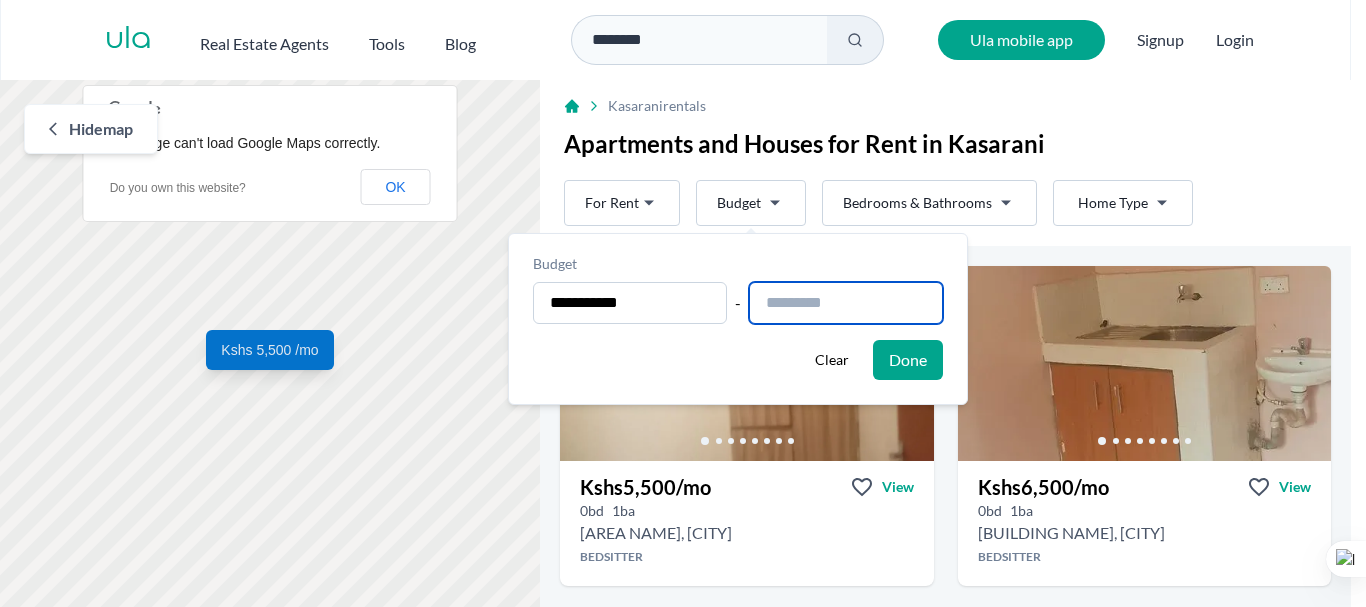 click at bounding box center [846, 303] 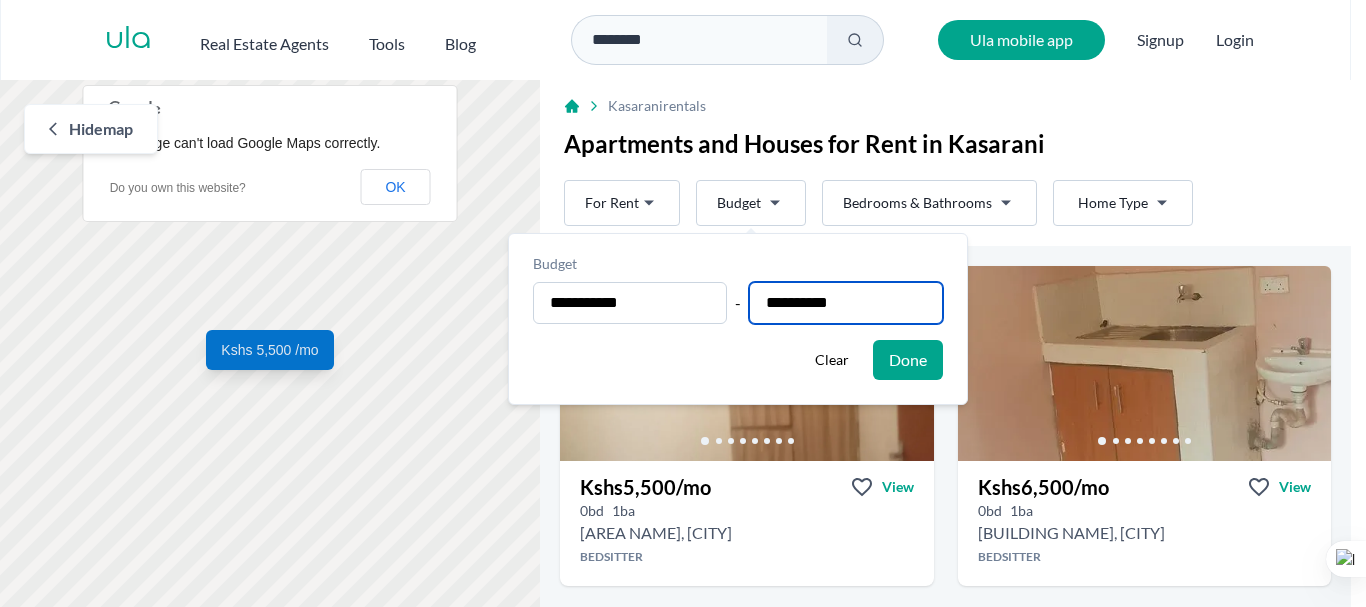 type on "**********" 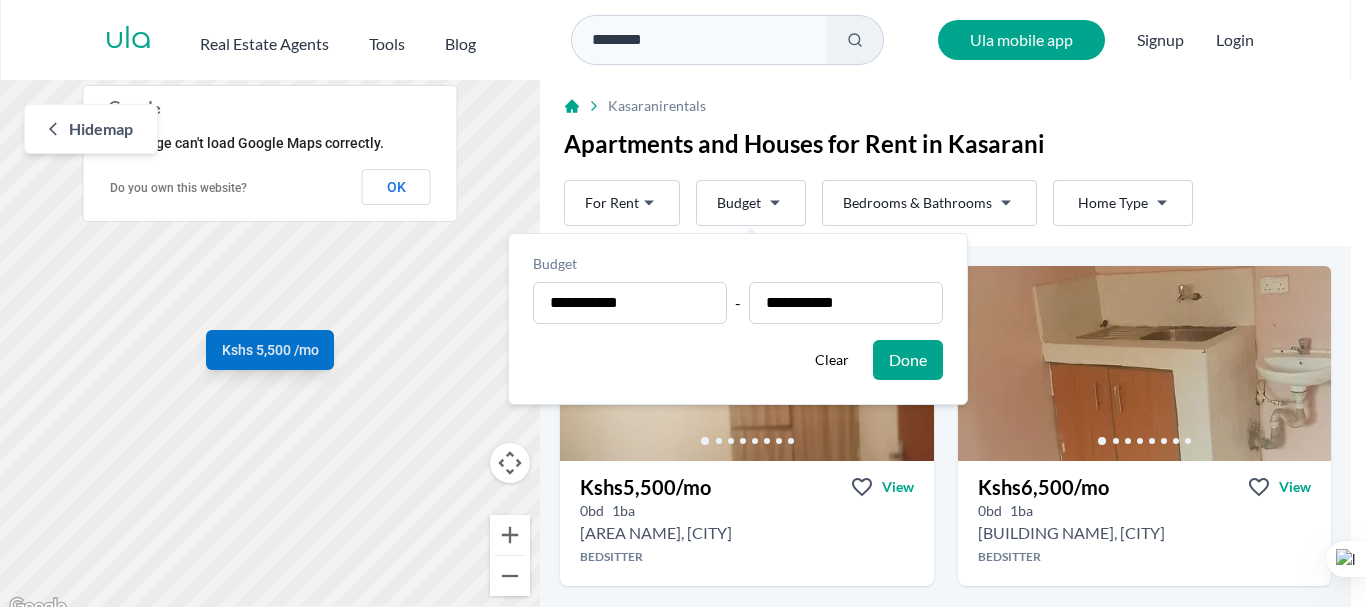 click on "Done" at bounding box center (908, 360) 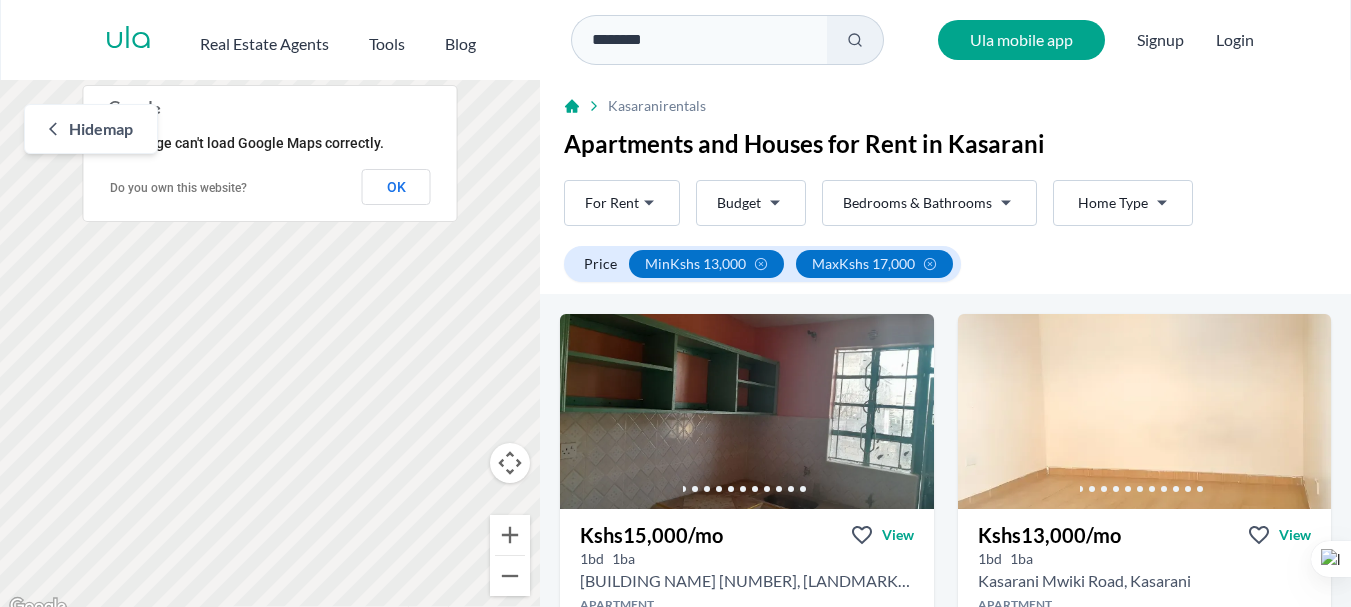 click on "Are you a real estate agent?   Reach more buyers and renters. Sign up Ula Homes App: Easy home search Explore more homes in the app Install ula Real Estate Agents Tools Blog ******** Ula mobile app Signup Login Map Rent For Rent Budget Bedrooms   Type   Home Type Rent For Rent Budget   Type   Home Type Filter Price   min  Kshs   13,000   max  Kshs   17,000 Hide  map   ← Move left → Move right ↑ Move up ↓ Move down + Zoom in - Zoom out Home Jump left by 75% End Jump right by 75% Page Up Jump up by 75% Page Down Jump down by 75% Kshs   15,000 /mo Kshs   13,000 /mo Kshs   16,000 /mo Kshs   17,000 /mo Kshs   13,500 /mo Kshs   13,000 /mo Kshs   17,000 /mo Kshs   14,000 /mo Kshs   17,000 /mo Kshs   15,000 /mo Keyboard shortcuts Map Data Map Data ©2025 Map data ©2025 100 m  Click to toggle between metric and imperial units Terms Report a map error This page can't load Google Maps correctly. Do you own this website? OK [CITY]  rentals Apartments and Houses for Rent in [CITY] Rent For Rent" at bounding box center (675, 310) 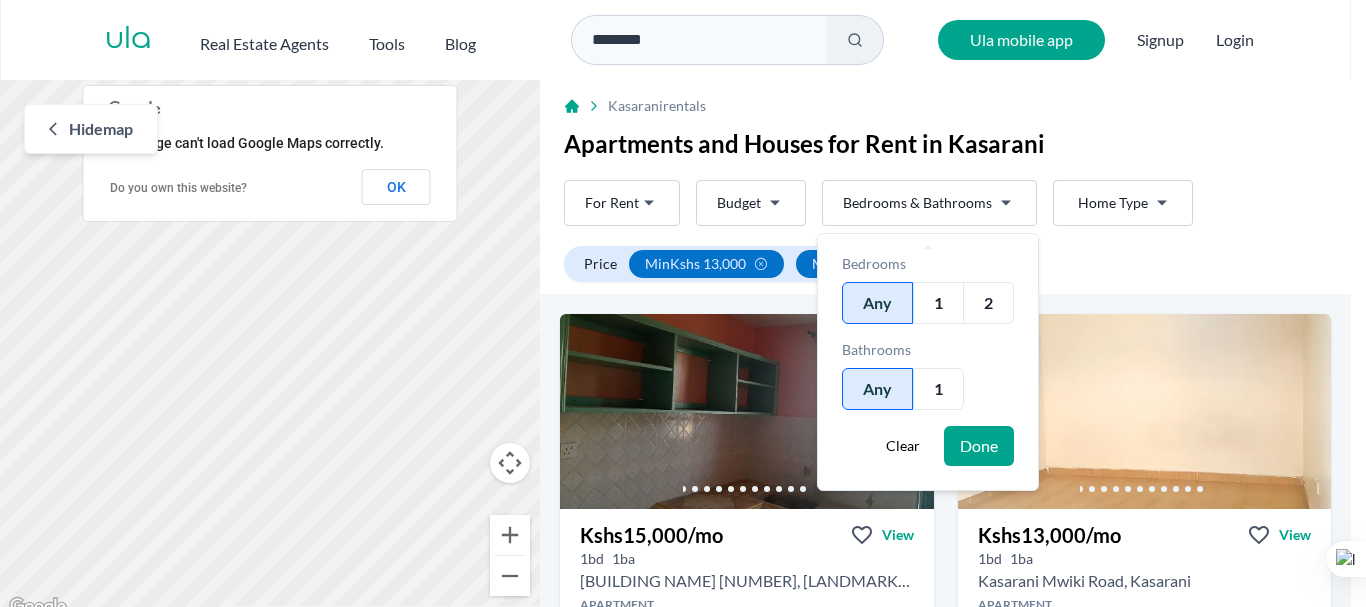 click on "1" at bounding box center [938, 303] 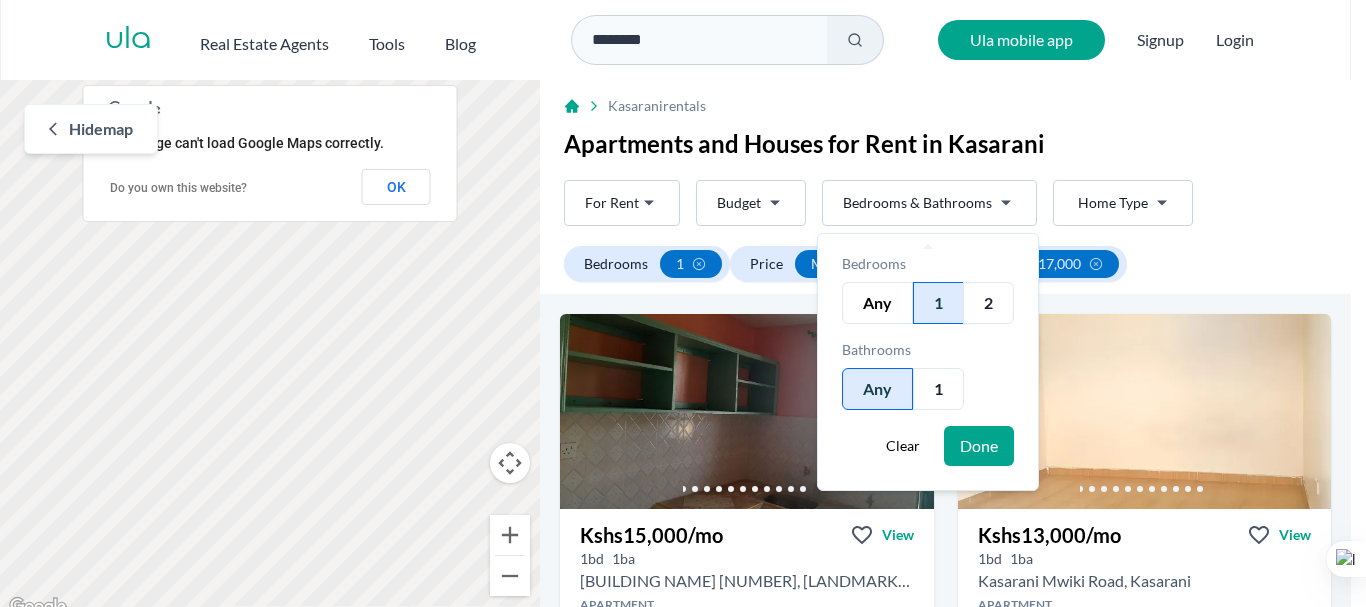 click on "1" at bounding box center [938, 389] 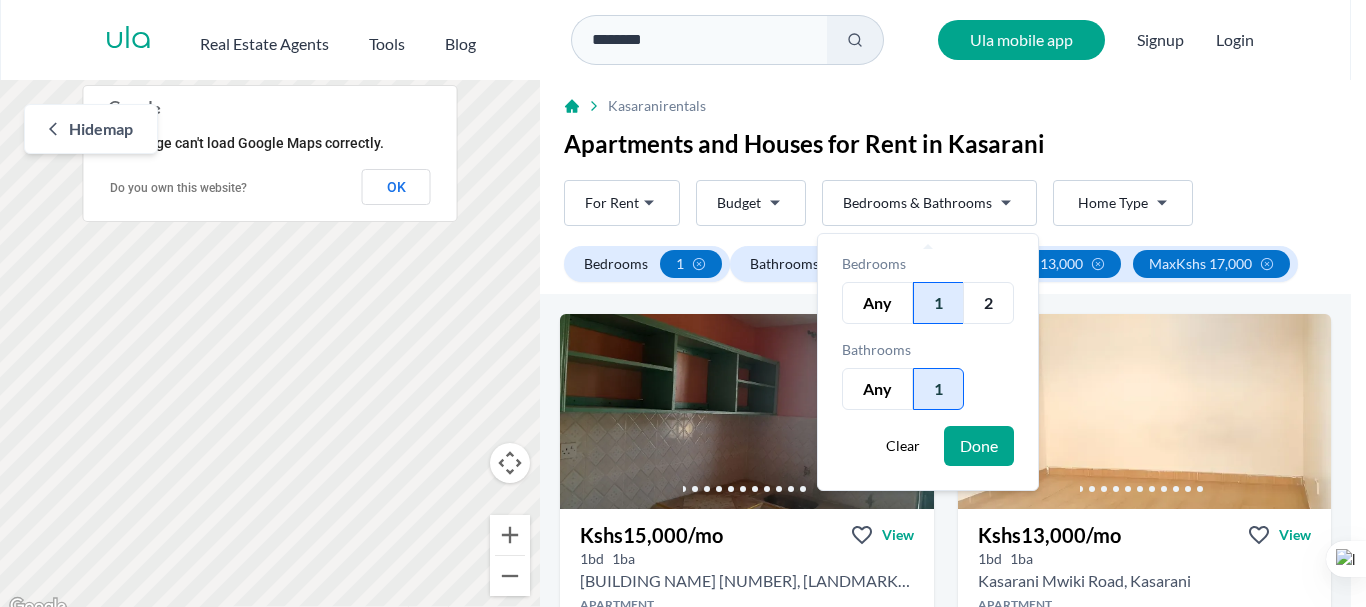 click on "Done" at bounding box center (979, 446) 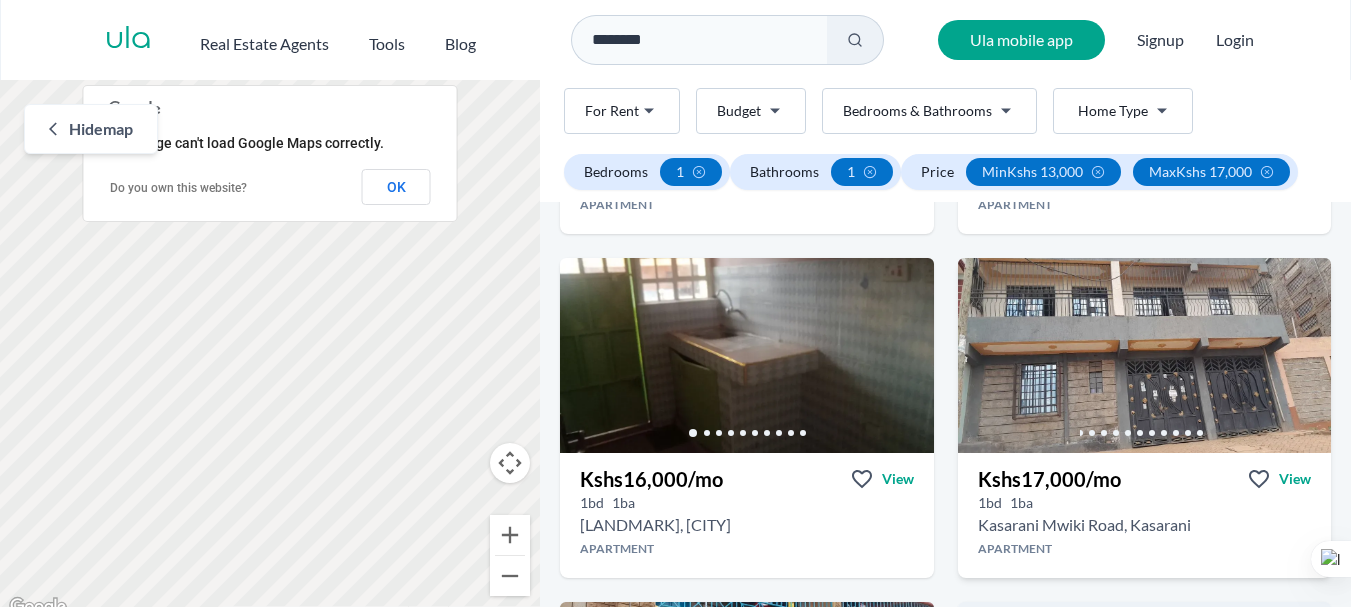 scroll, scrollTop: 300, scrollLeft: 0, axis: vertical 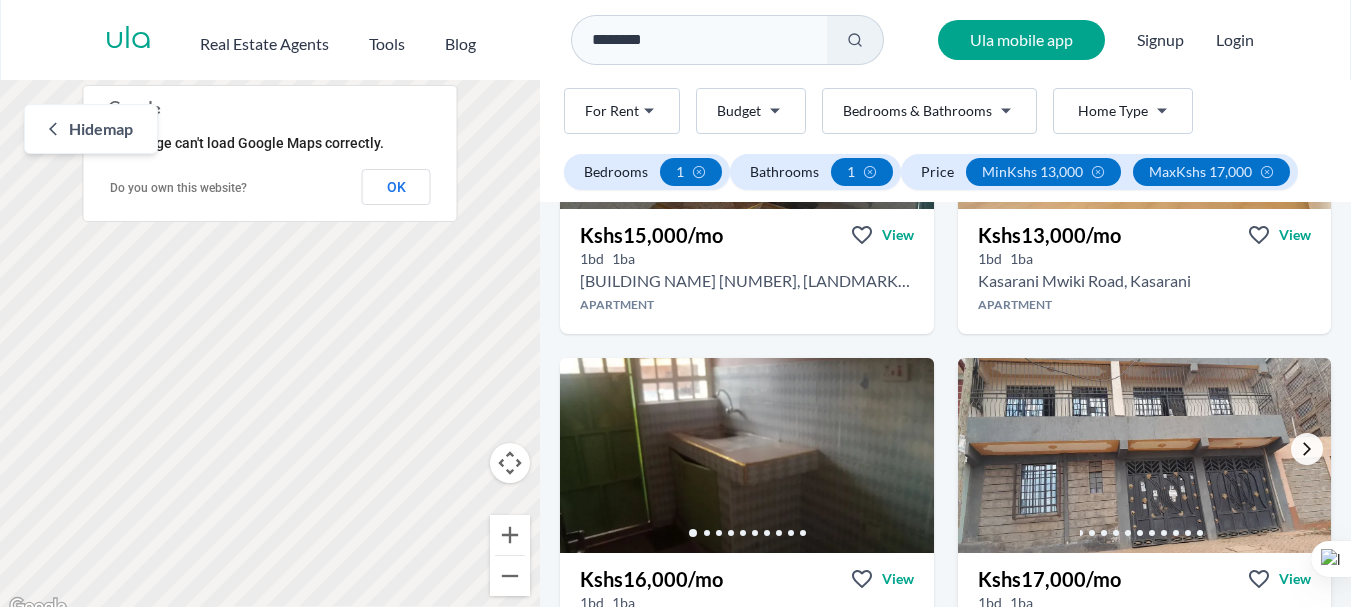 click 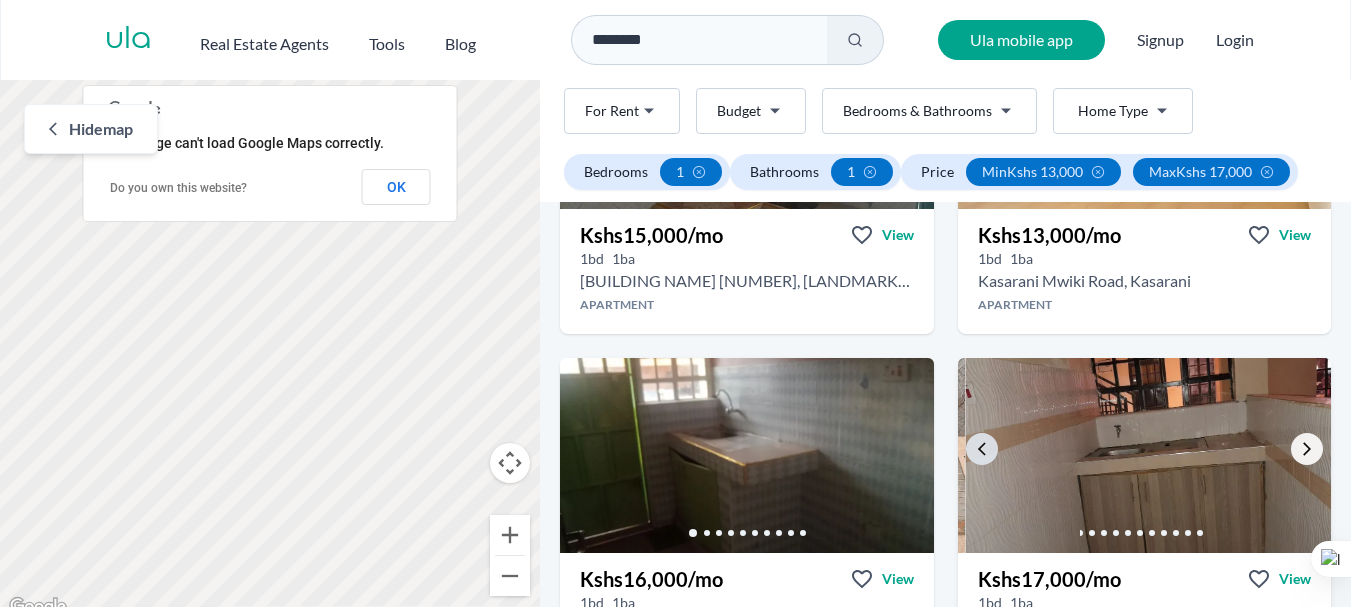 click 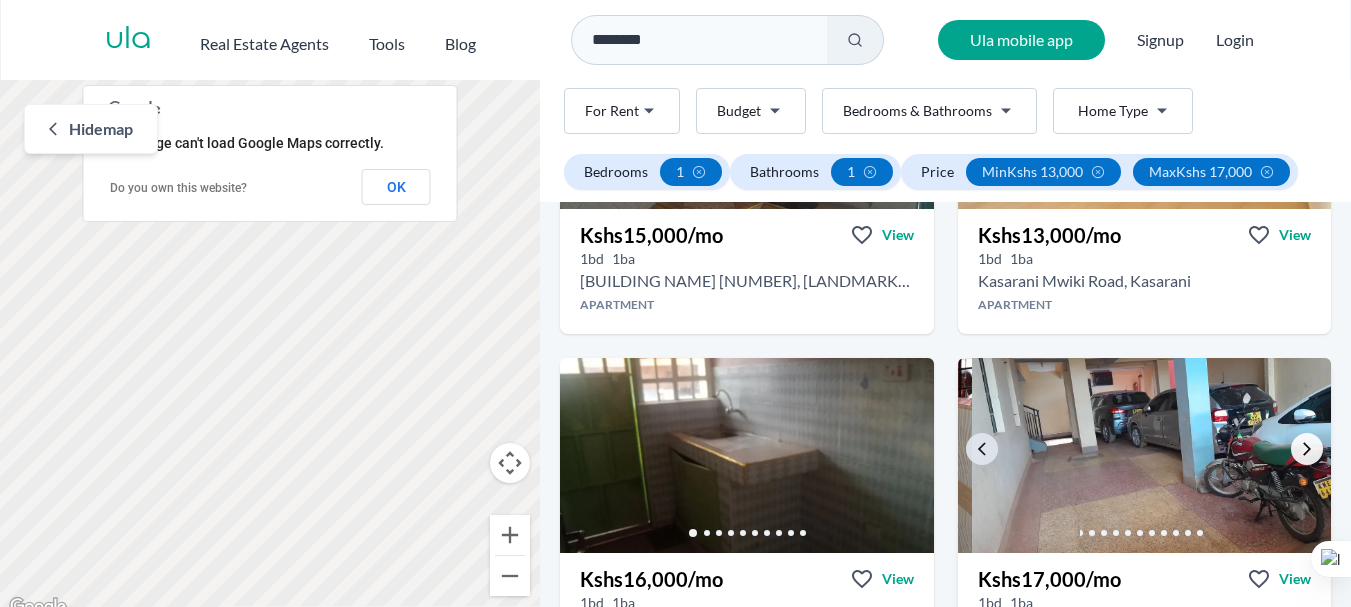 click 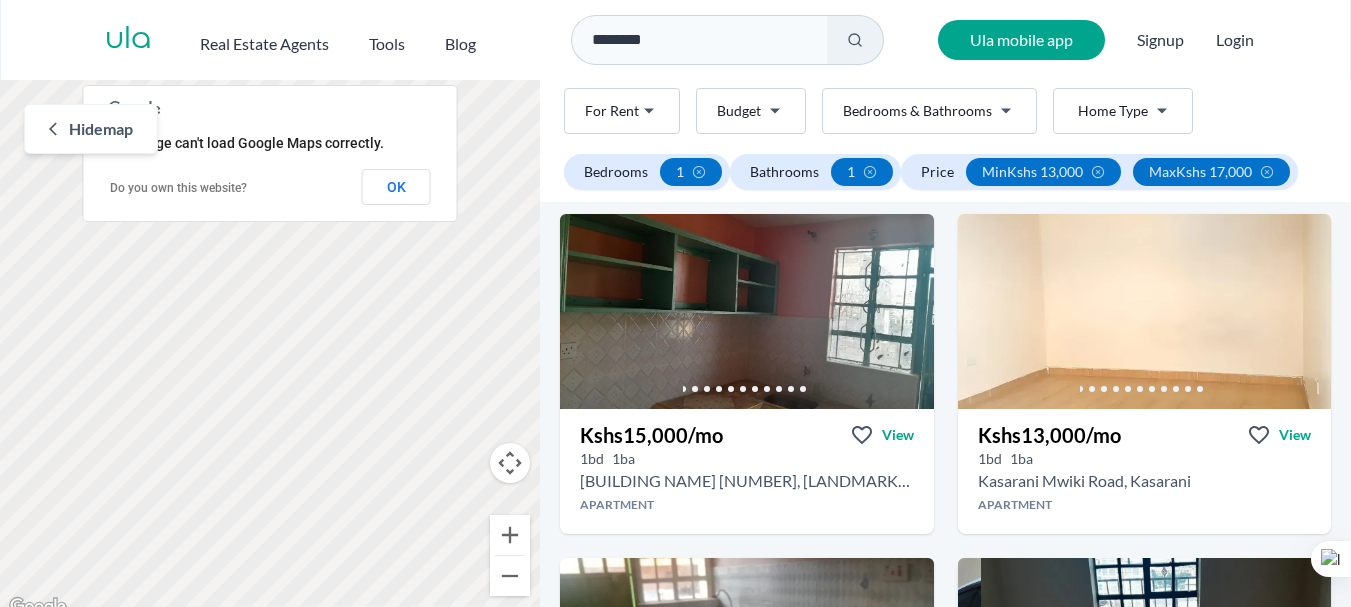 scroll, scrollTop: 0, scrollLeft: 0, axis: both 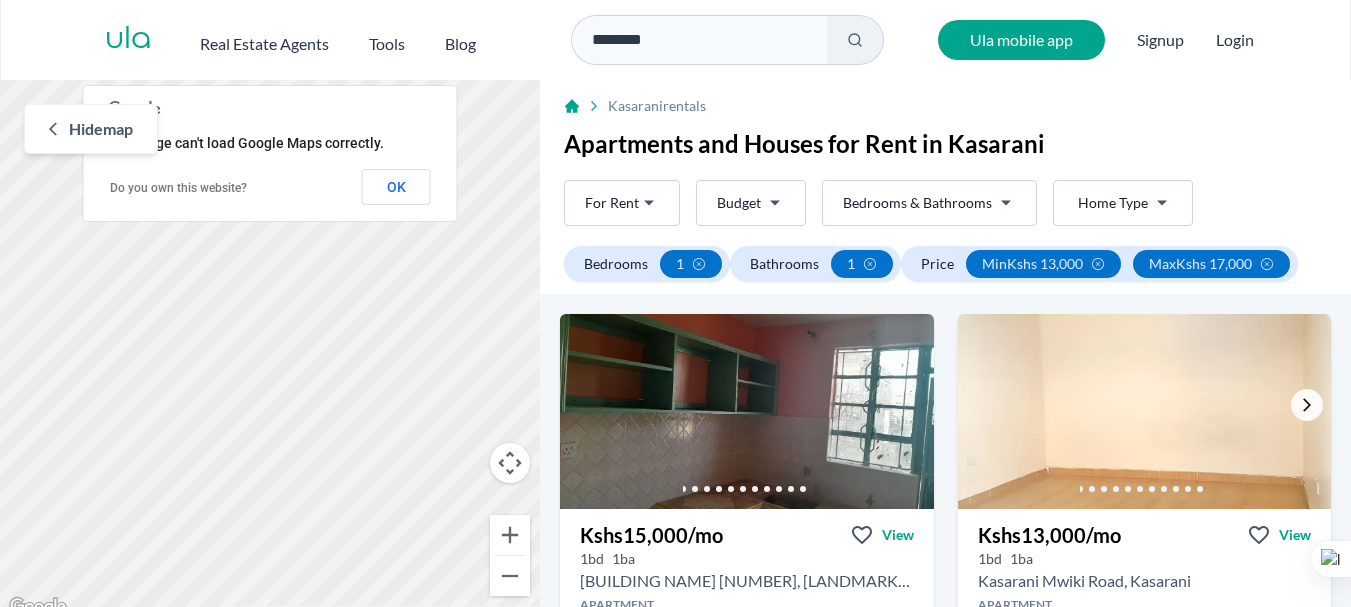click 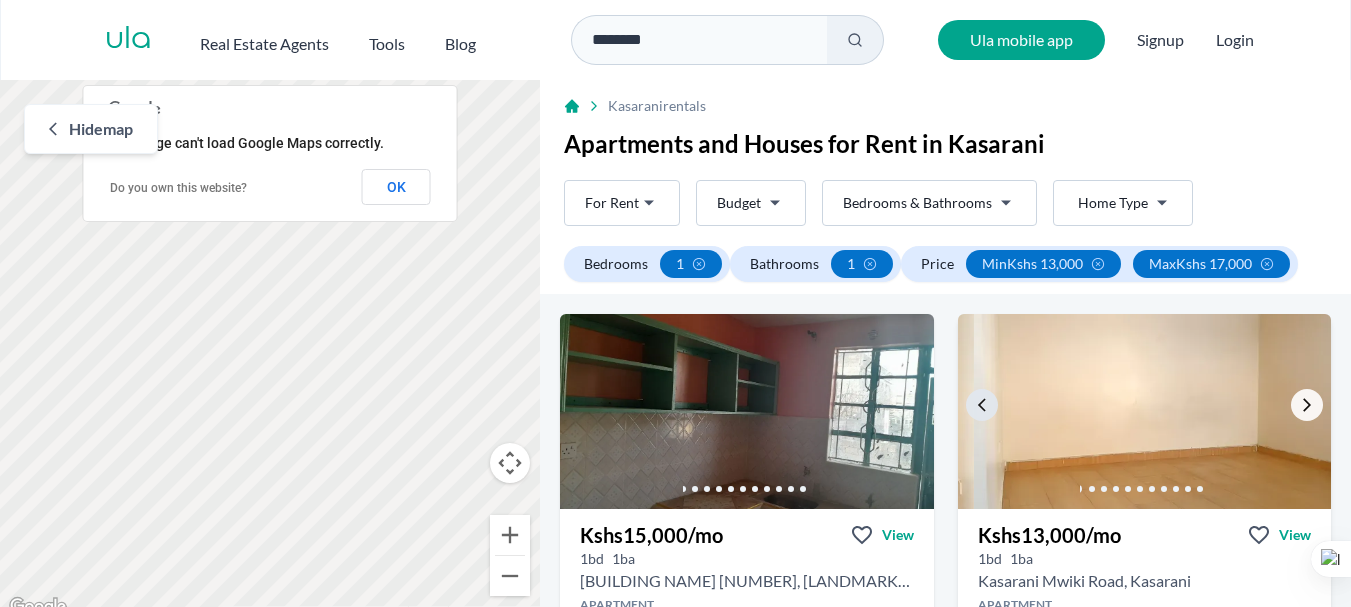 click 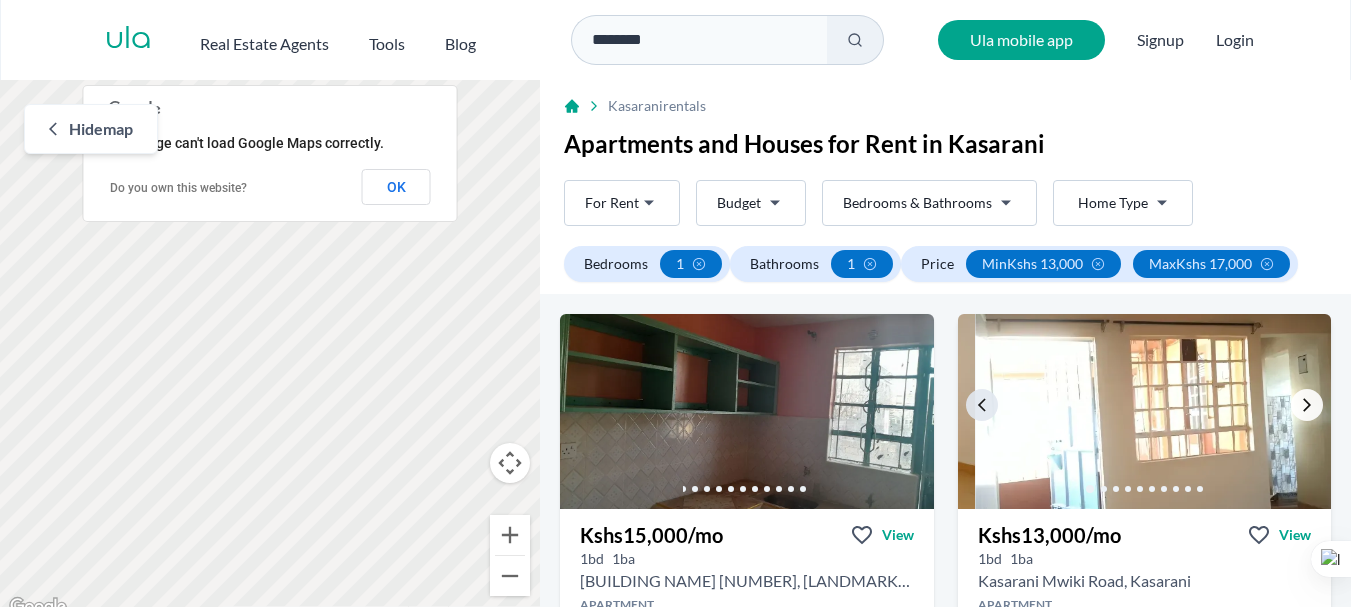 click 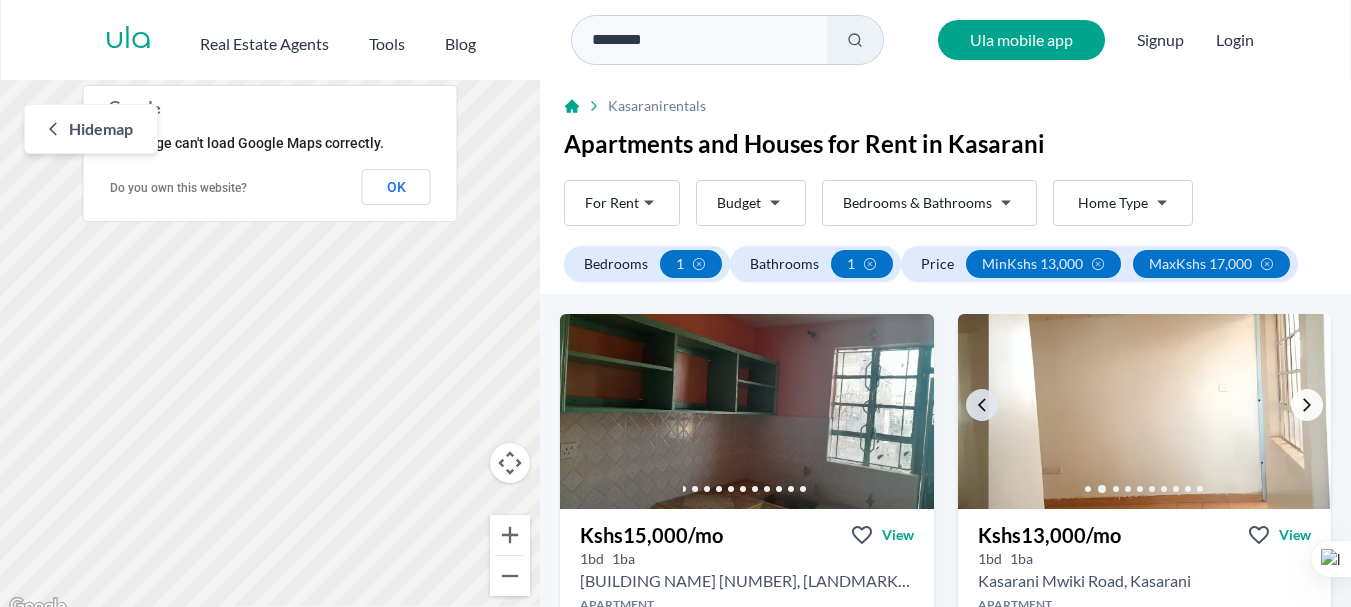 click 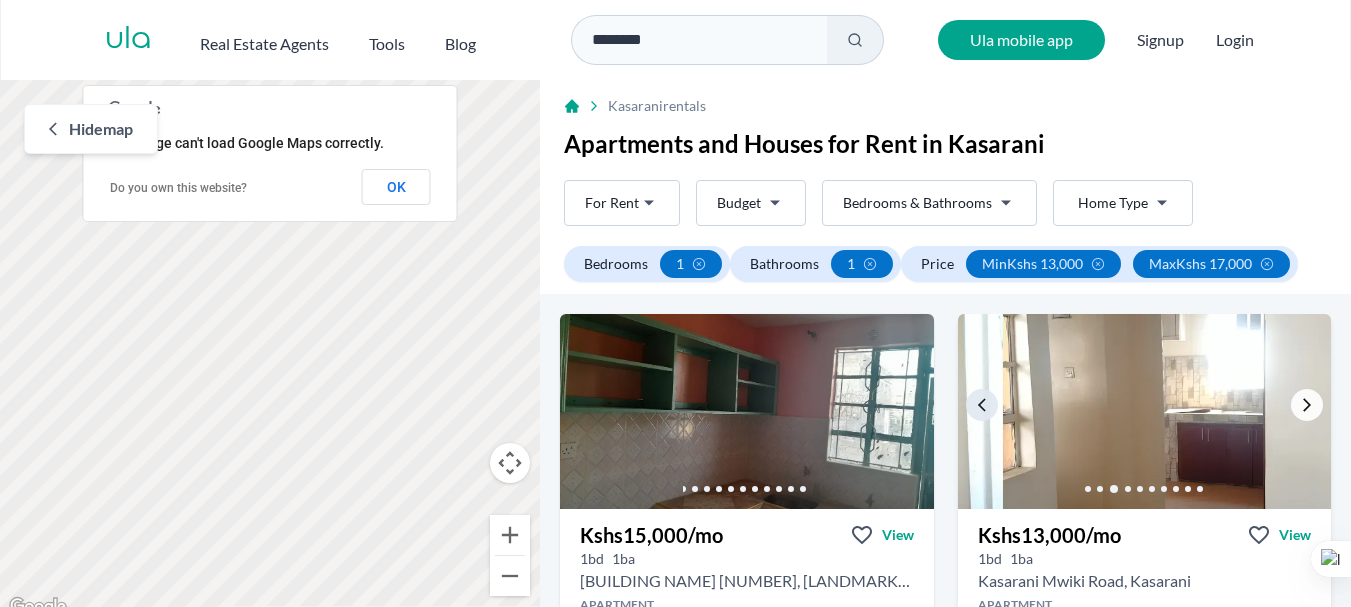 click 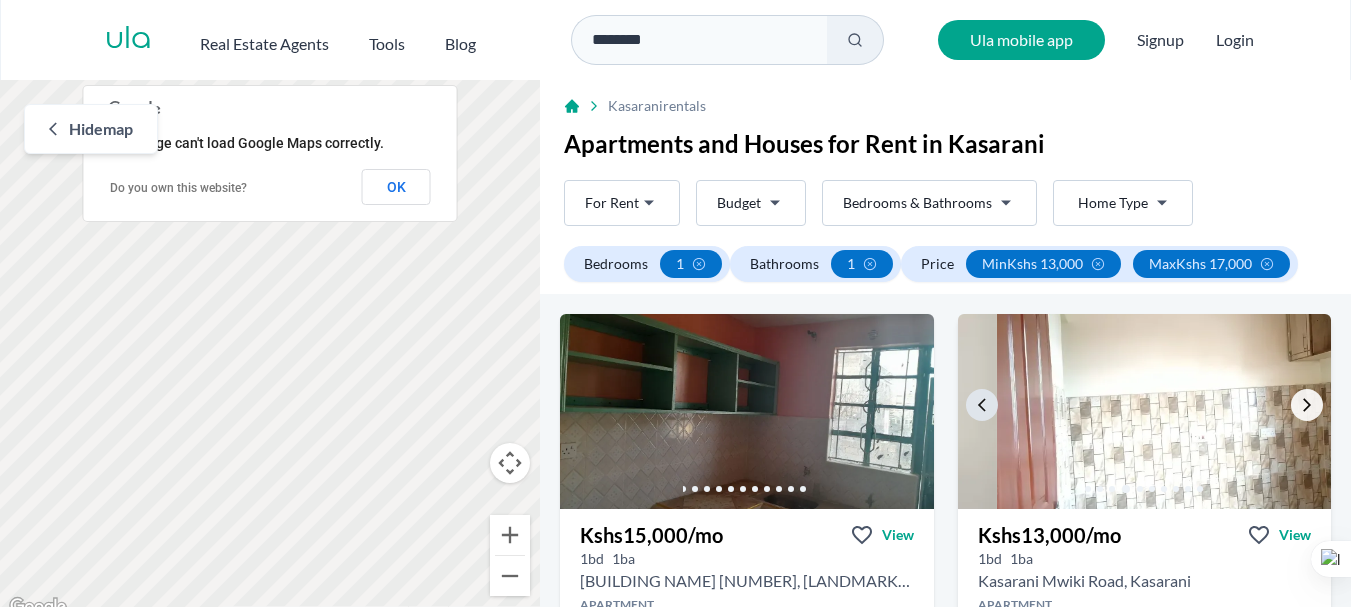 click 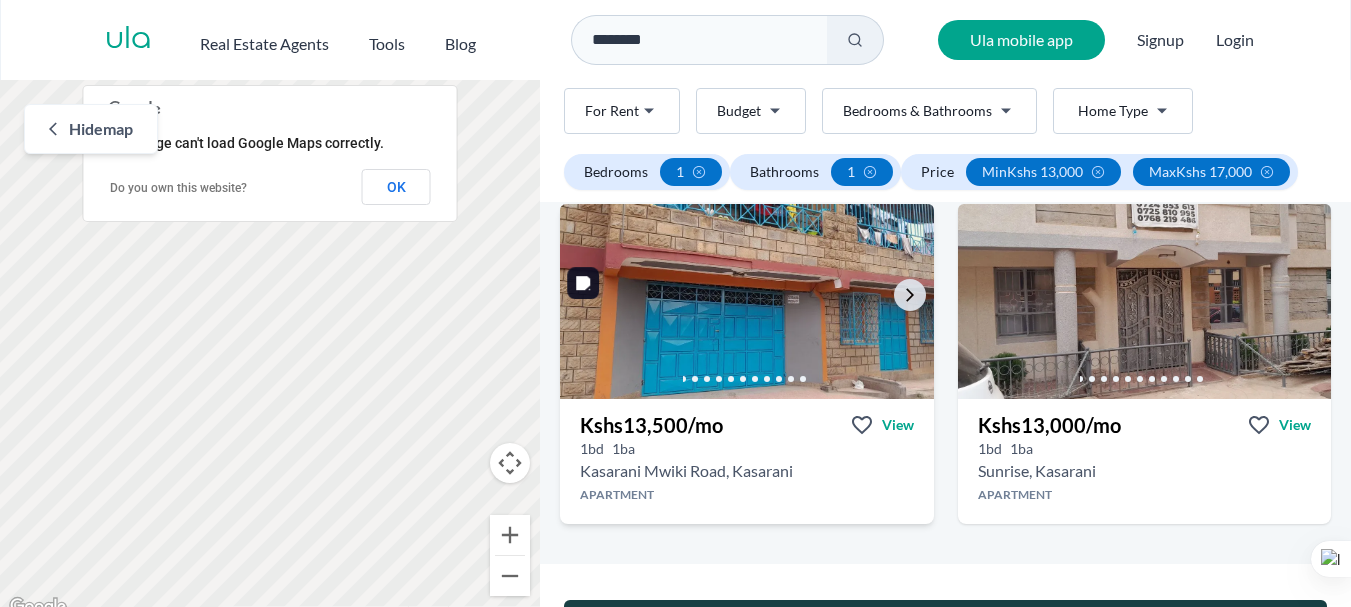scroll, scrollTop: 800, scrollLeft: 0, axis: vertical 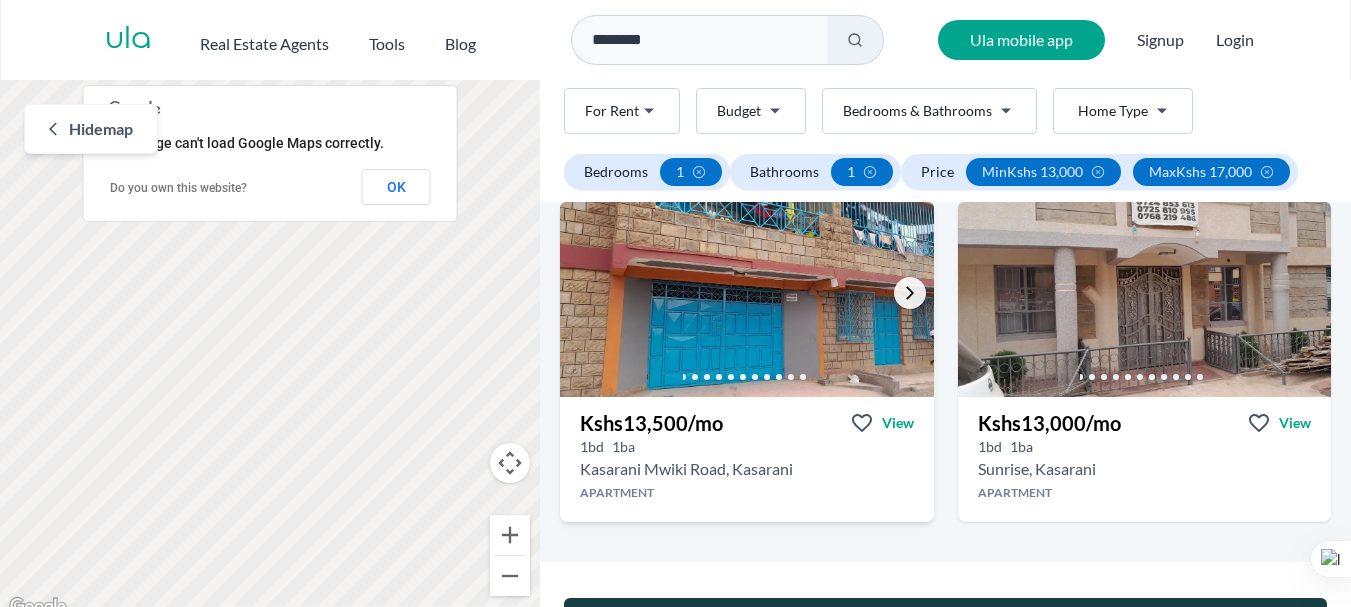 click 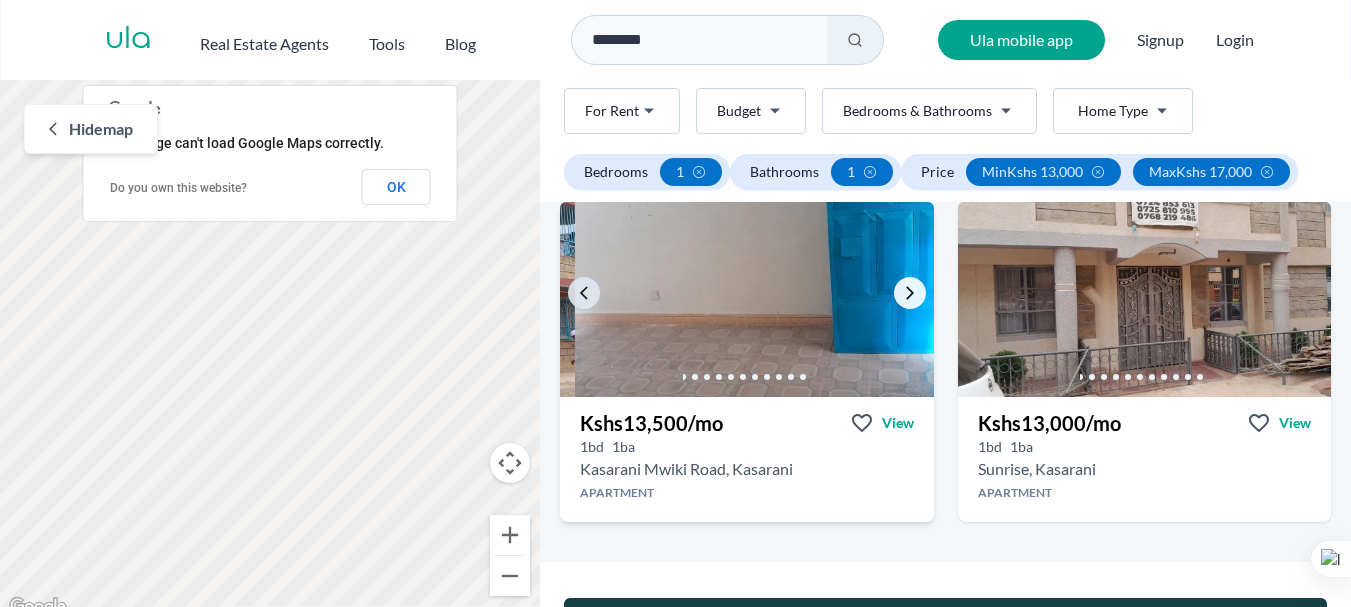click 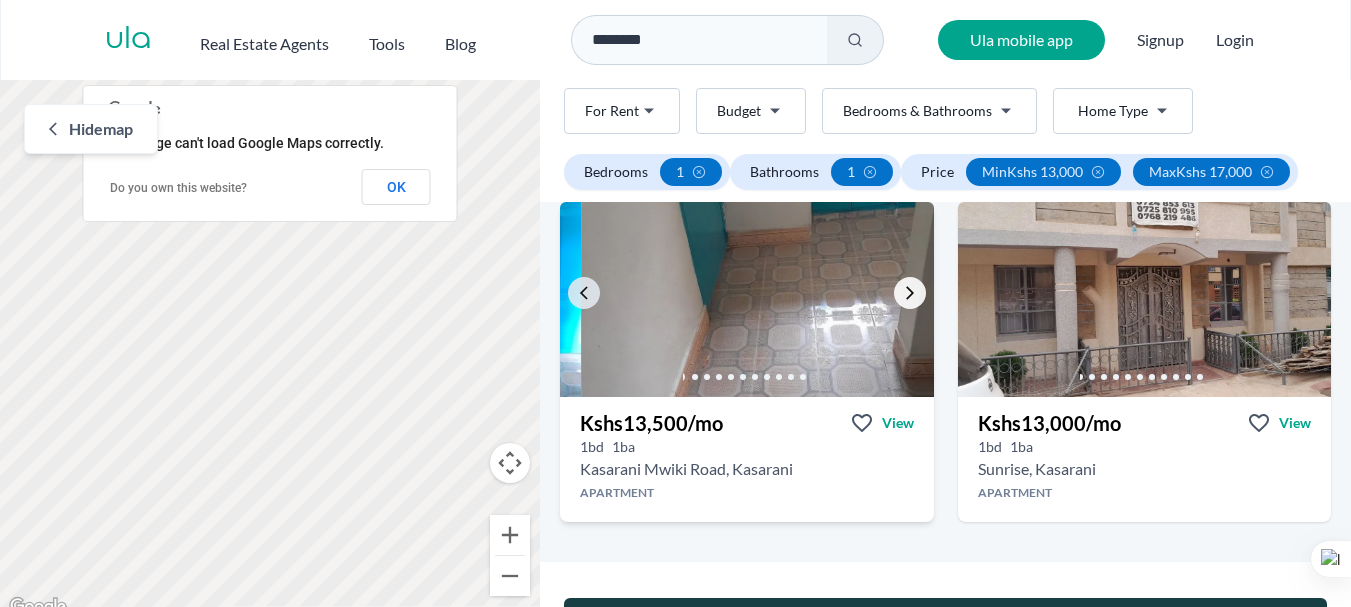 click 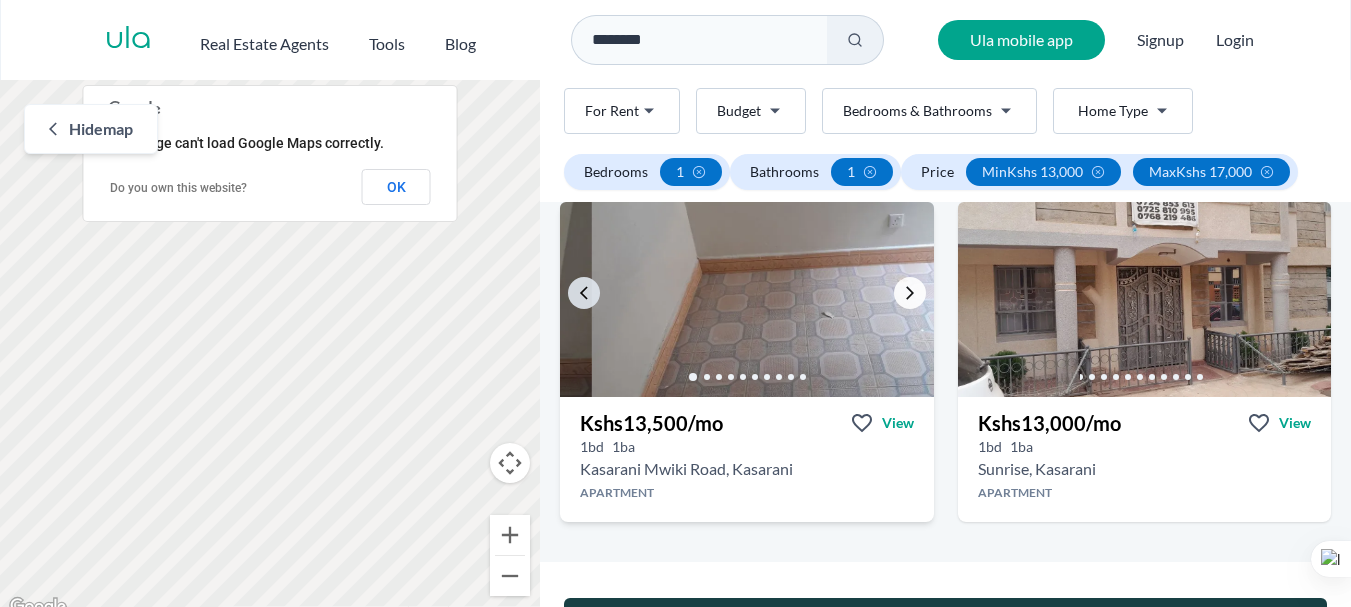 click 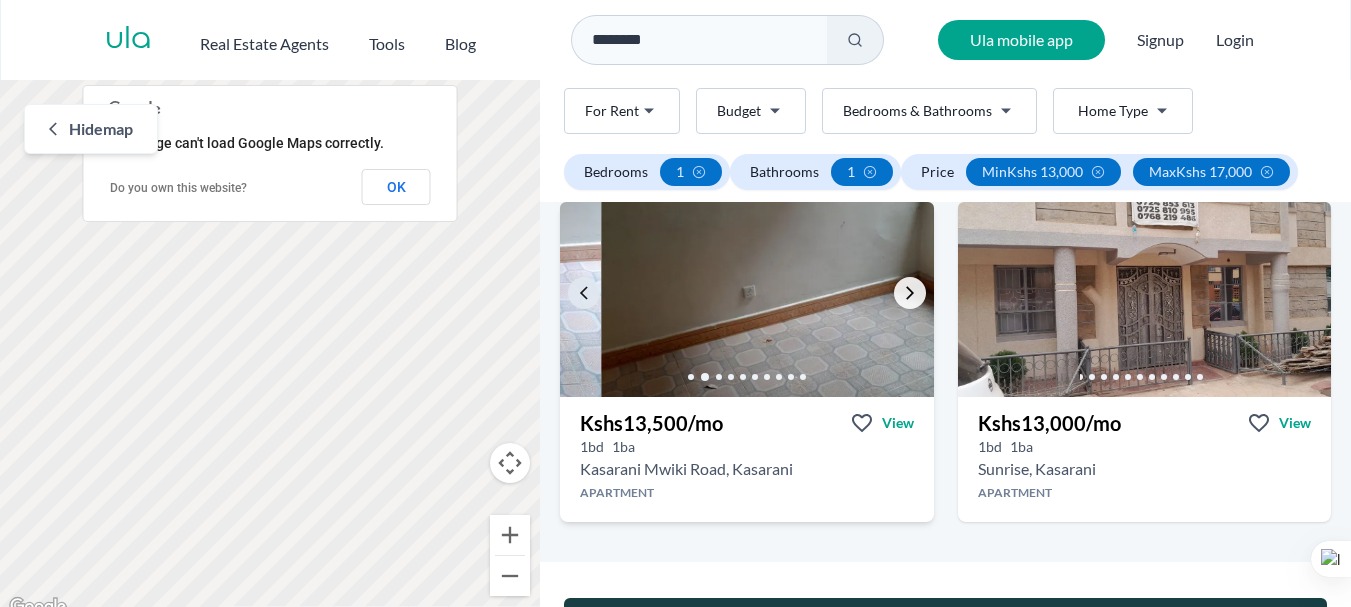 click 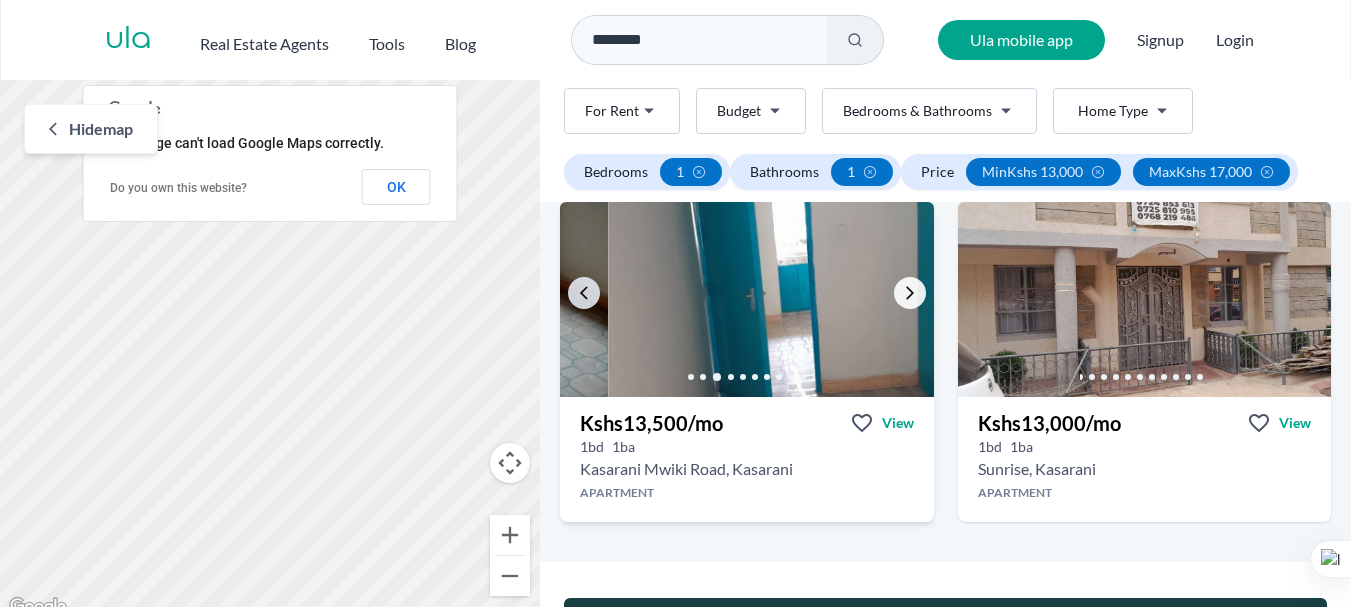 click 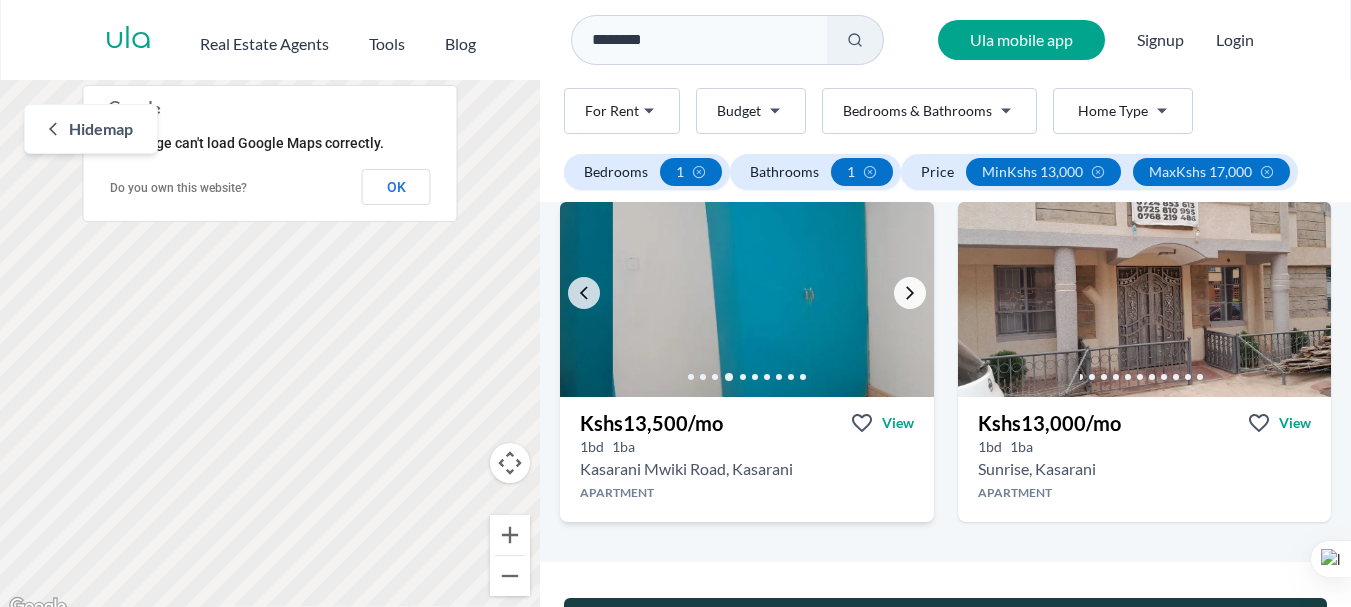 click 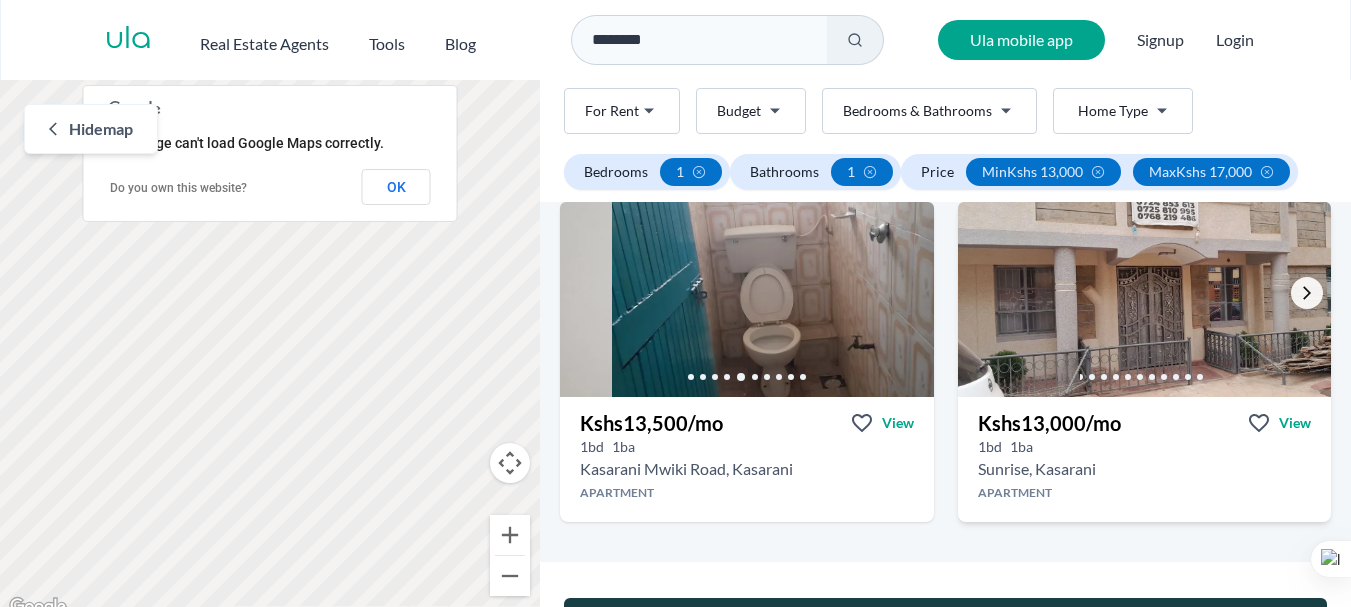 click 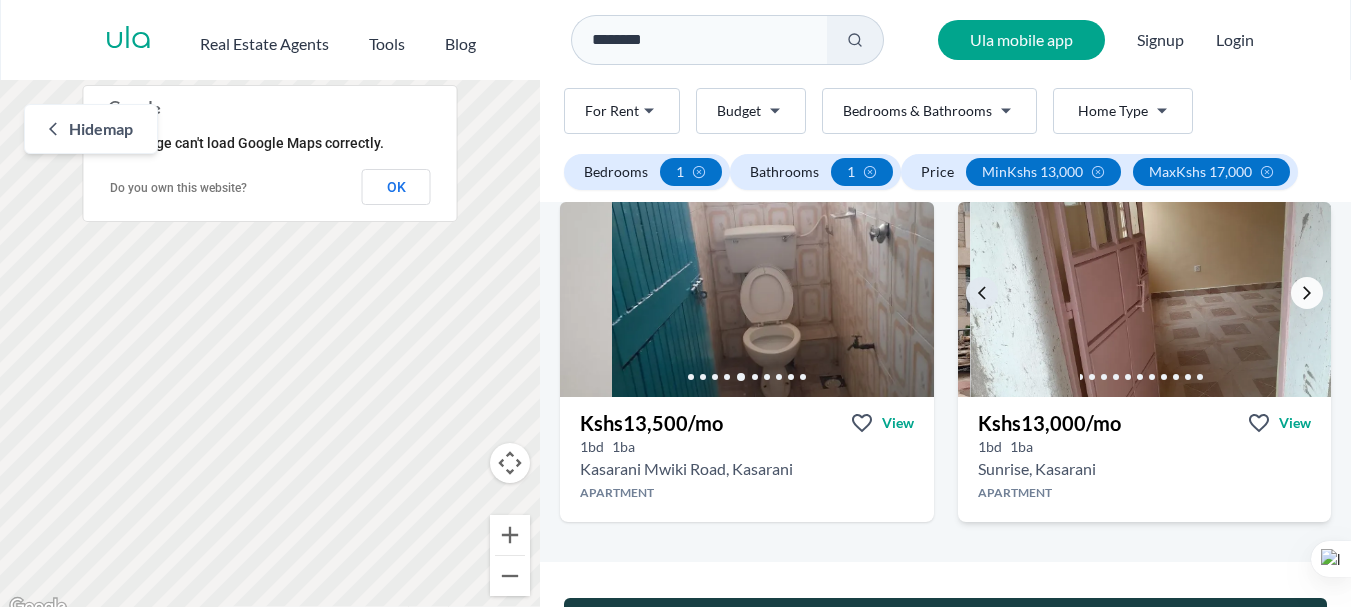 click 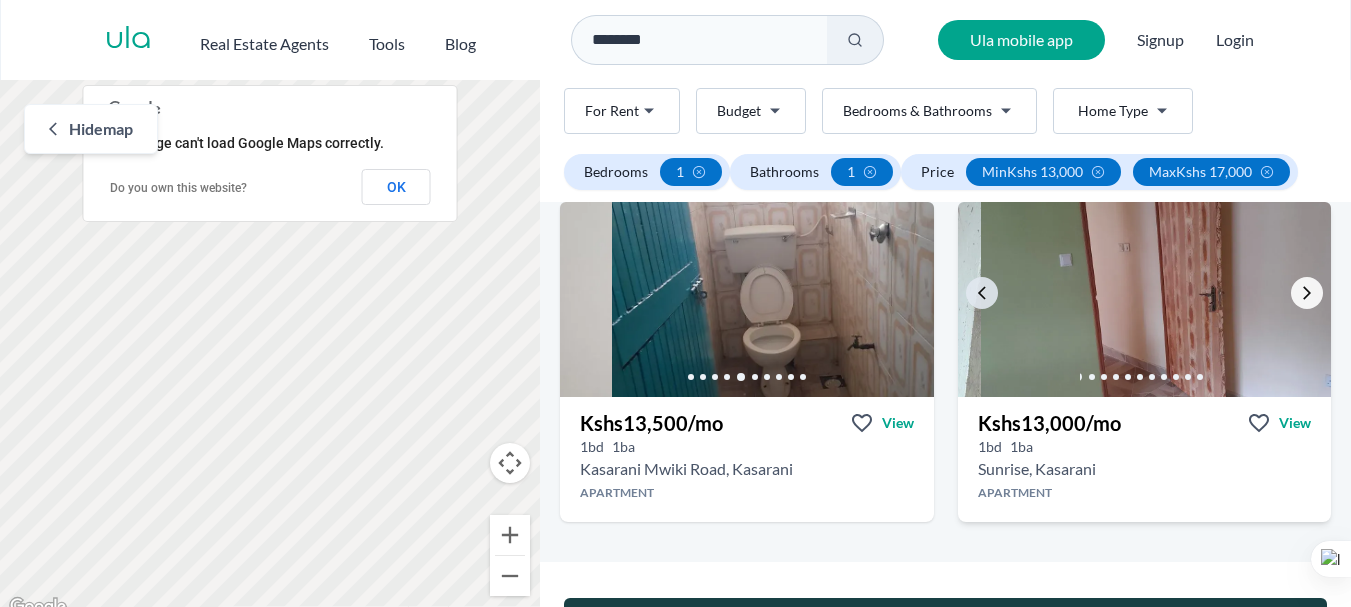 click 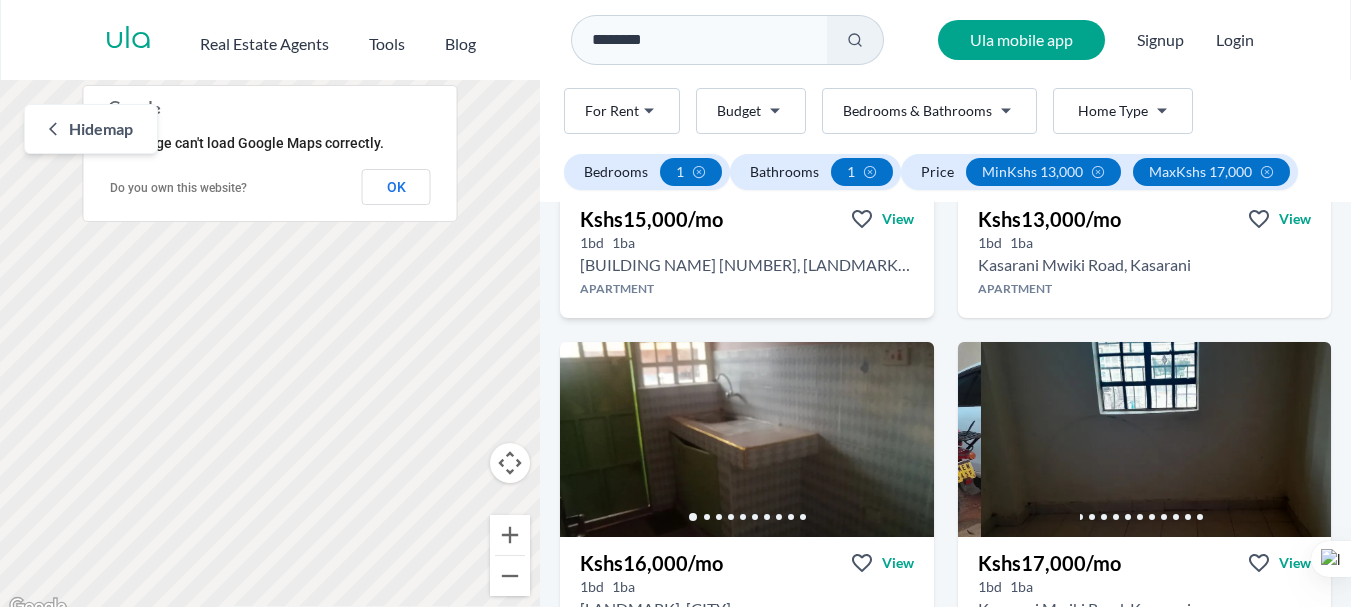 scroll, scrollTop: 0, scrollLeft: 0, axis: both 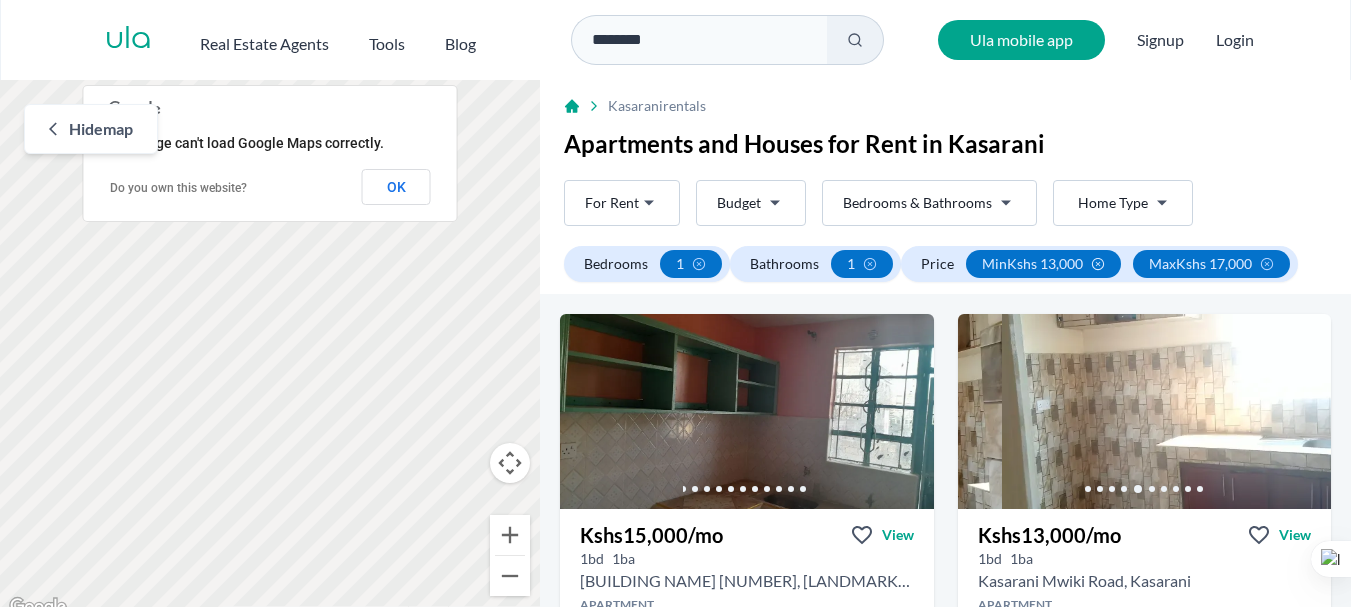 click 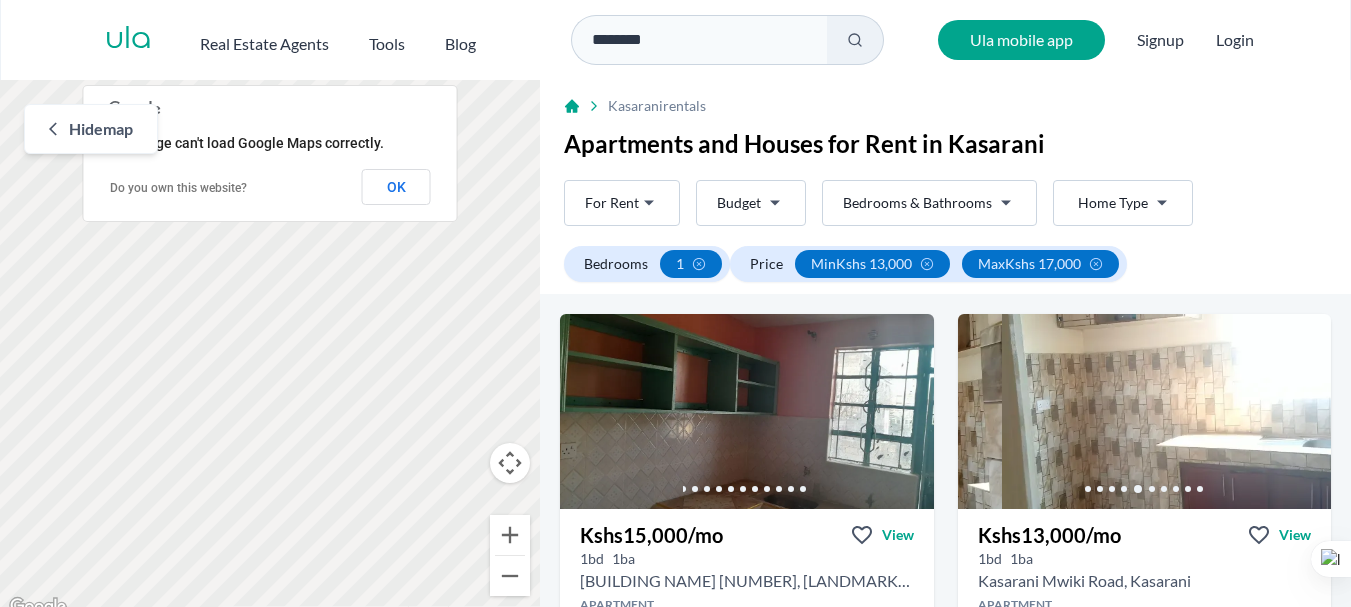 click on "Are you a real estate agent?   Reach more buyers and renters. Sign up Ula Homes App: Easy home search Explore more homes in the app Install ula Real Estate Agents Tools Blog ******** Ula mobile app Signup Login Map Rent For Rent Budget Bedrooms   Type   Home Type Rent For Rent Budget   Type   Home Type Filter Bedrooms 1 Price   min  Kshs   13,000   max  Kshs   17,000 Hide  map   ← Move left → Move right ↑ Move up ↓ Move down + Zoom in - Zoom out Home Jump left by 75% End Jump right by 75% Page Up Jump up by 75% Page Down Jump down by 75% Kshs   15,000 /mo Kshs   13,000 /mo Kshs   16,000 /mo Kshs   17,000 /mo Kshs   13,500 /mo Kshs   13,000 /mo Keyboard shortcuts Map Data Map Data ©2025 Map data ©2025 100 m  Click to toggle between metric and imperial units Terms Report a map error This page can't load Google Maps correctly. Do you own this website? OK [CITY]  rentals Apartments and Houses for Rent in [CITY] Rent For Rent Budget   Type   Home Type Rent For Rent" at bounding box center [675, 310] 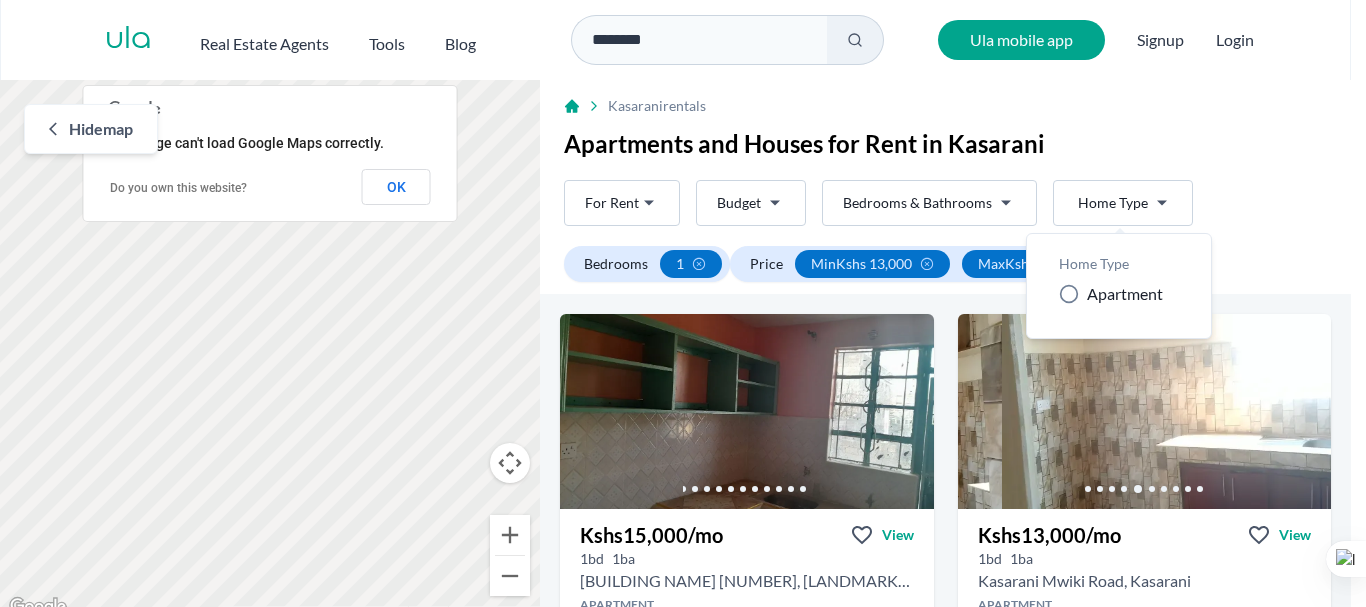 click on "Apartment" at bounding box center (1125, 294) 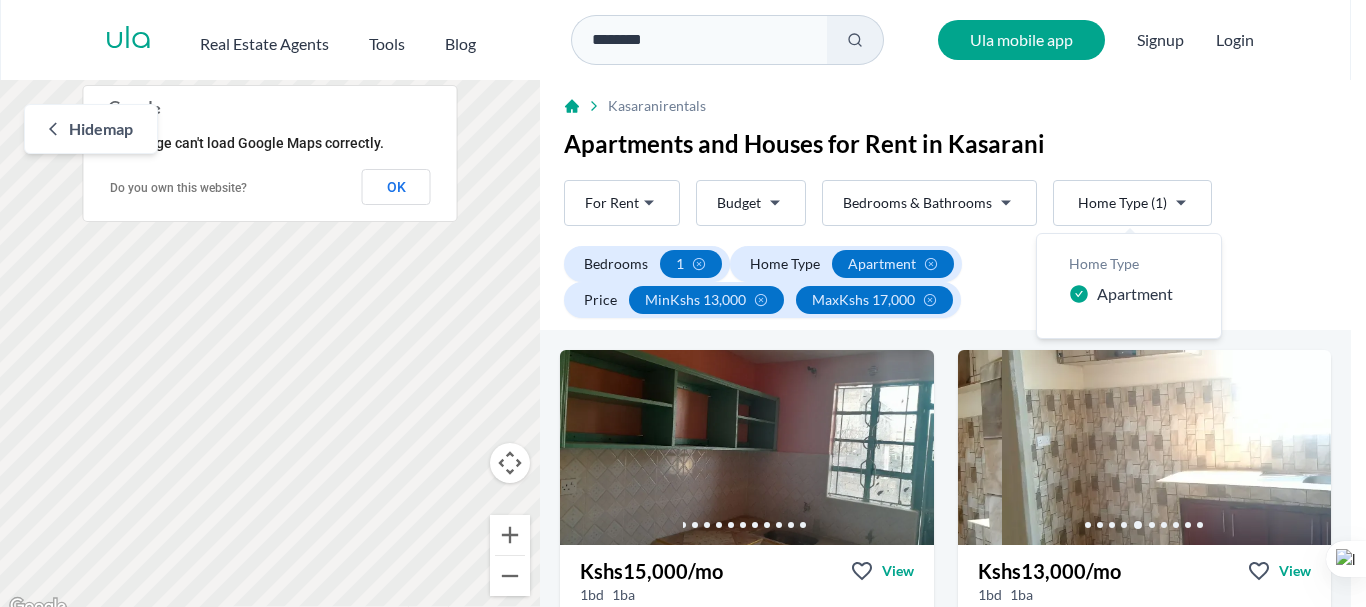 click on "Are you a real estate agent?   Reach more buyers and renters. Sign up Ula Homes App: Easy home search Explore more homes in the app Install ula Real Estate Agents Tools Blog ******** Ula mobile app Signup Login Map Rent For Rent Budget Bedrooms   Type (1)   Home Type (1) Rent For Rent Budget   Type (1)   Home Type (1) Filter Bedrooms 1 Home Type apartment Price   min  Kshs   13,000   max  Kshs   17,000 Hide  map   ← Move left → Move right ↑ Move up ↓ Move down + Zoom in - Zoom out Home Jump left by 75% End Jump right by 75% Page Up Jump up by 75% Page Down Jump down by 75% Kshs   15,000 /mo Kshs   13,000 /mo Kshs   16,000 /mo Kshs   17,000 /mo Kshs   13,500 /mo Kshs   13,000 /mo Keyboard shortcuts Map Data Map Data ©2025 Map data ©2025 100 m  Click to toggle between metric and imperial units Terms Report a map error This page can't load Google Maps correctly. Do you own this website? OK [CITY]  rentals Apartments and Houses for Rent in [CITY] Rent For Rent Budget   Type (1)   Rent" at bounding box center [683, 310] 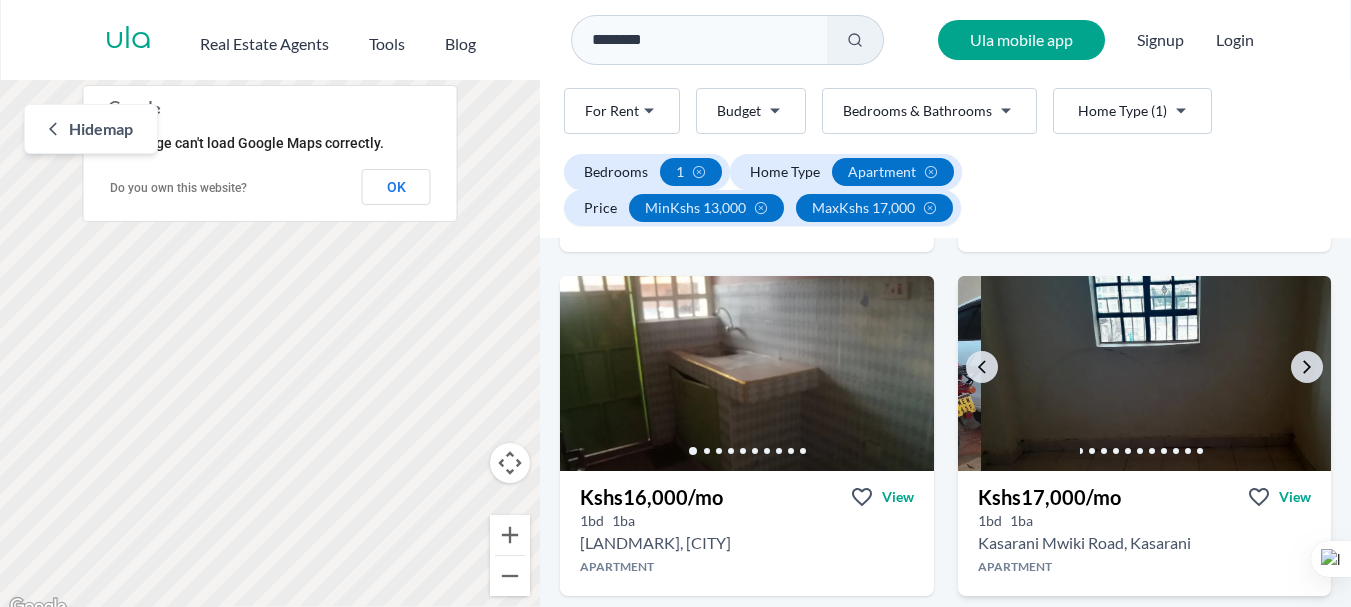 scroll, scrollTop: 400, scrollLeft: 0, axis: vertical 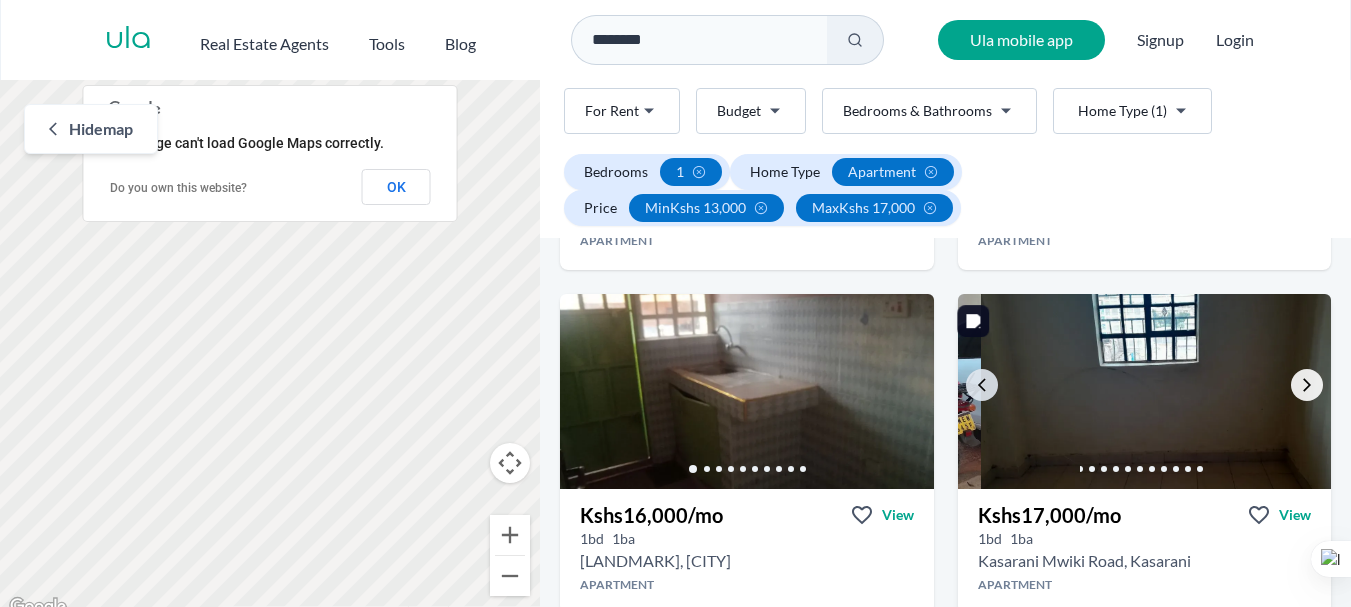 click 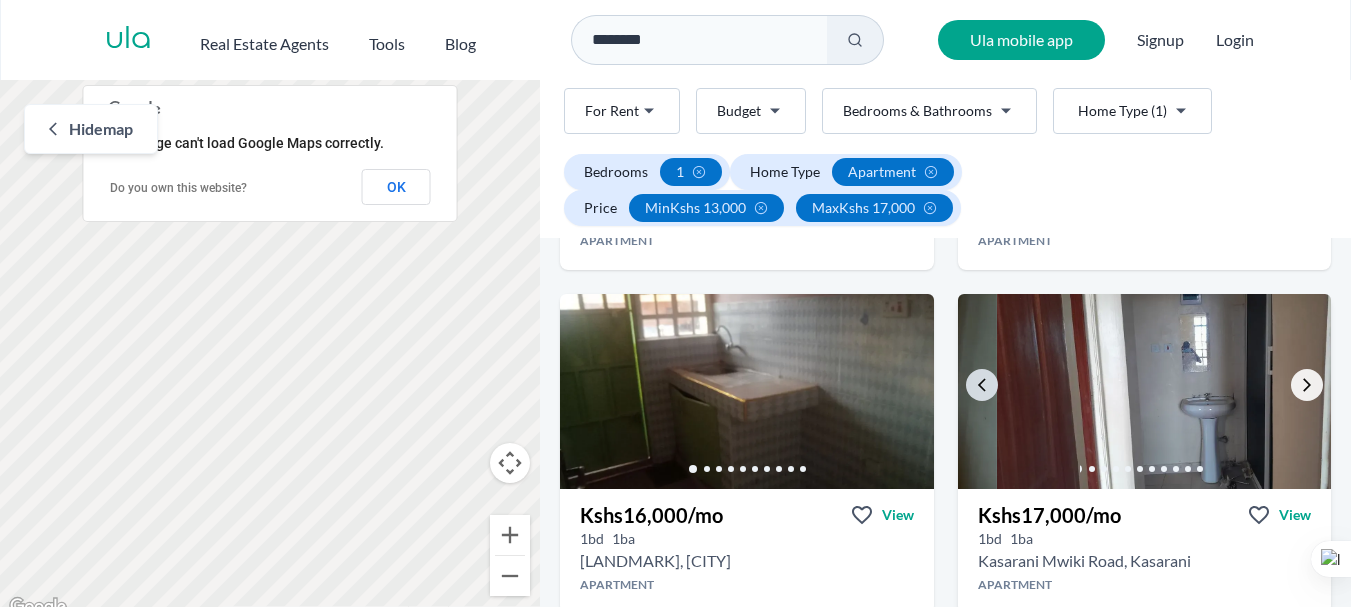 click 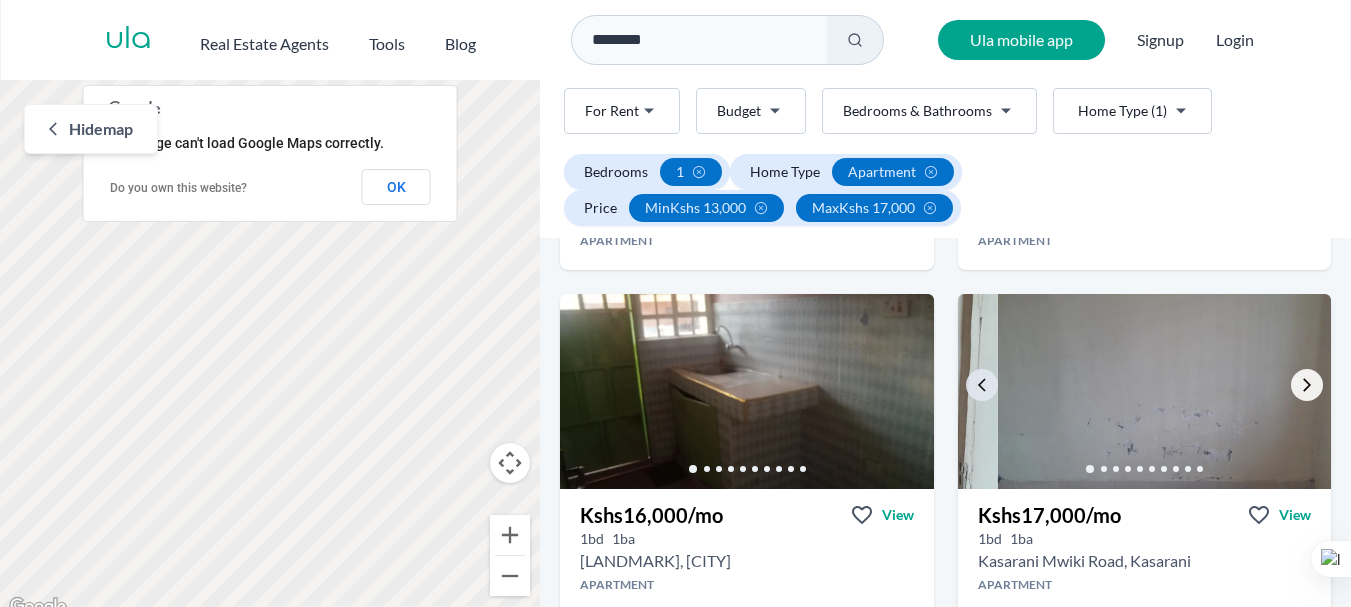 click 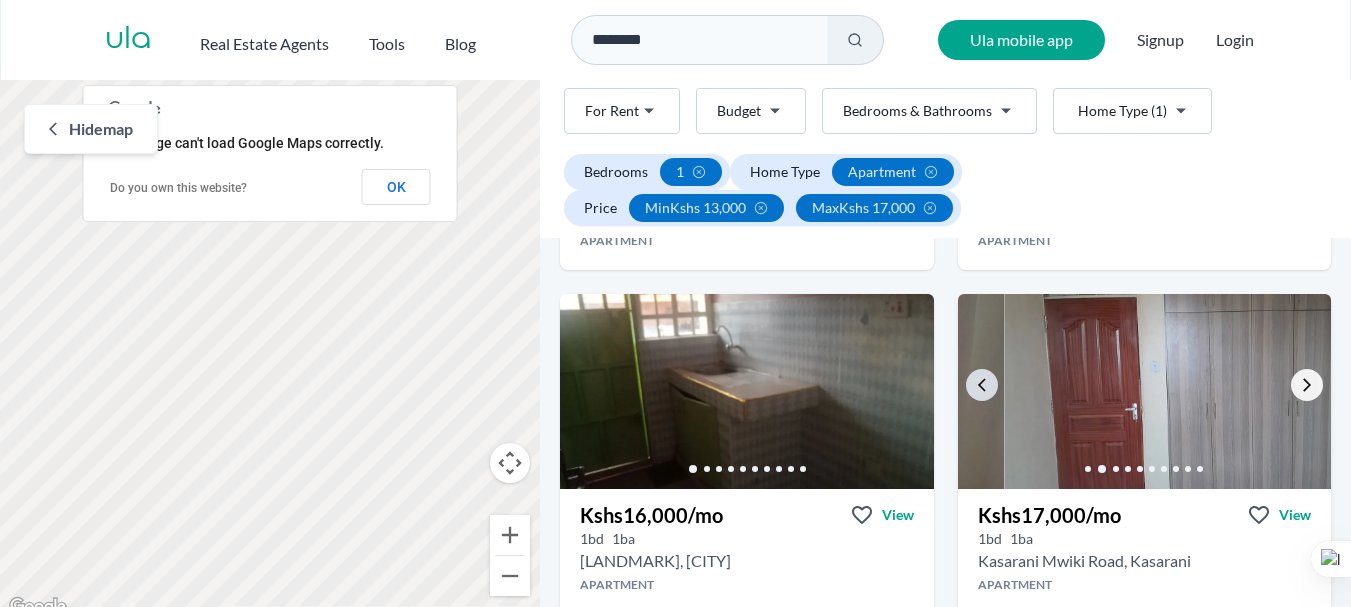 click 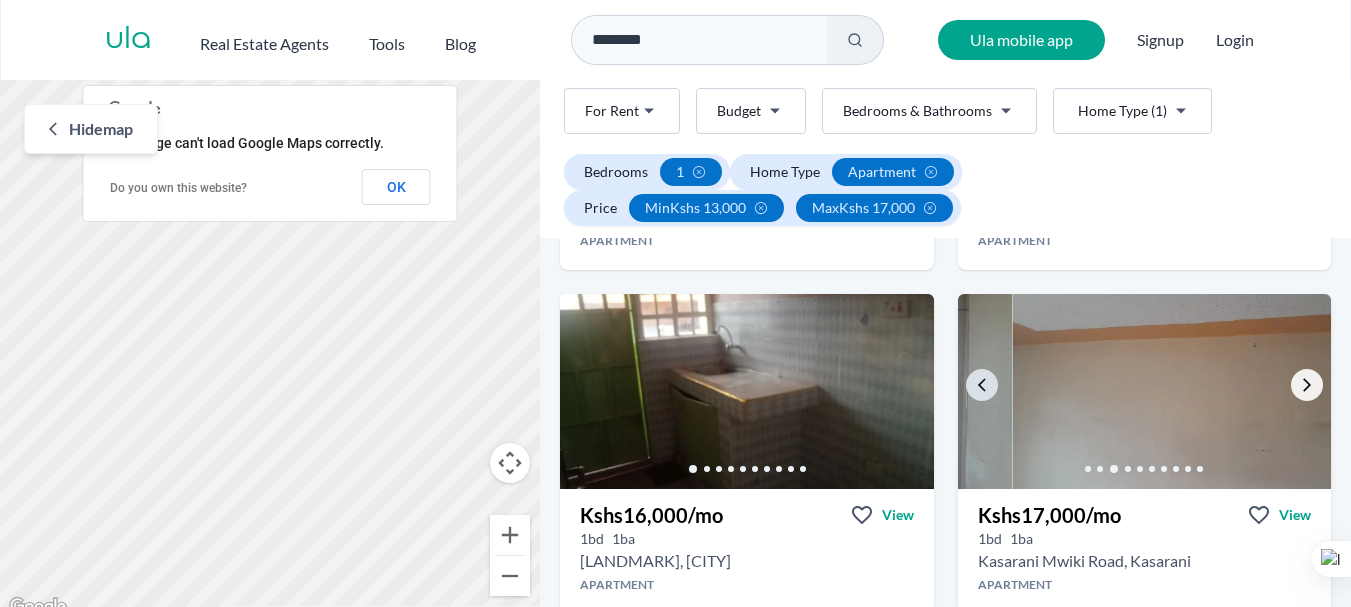 click 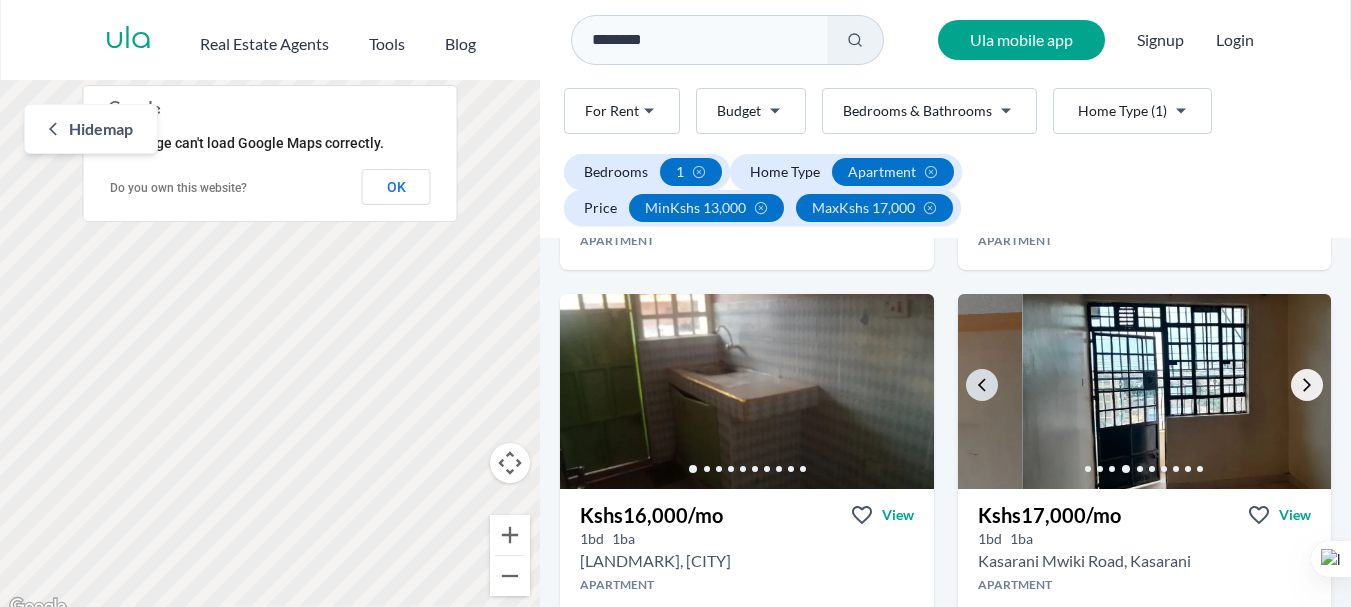 click 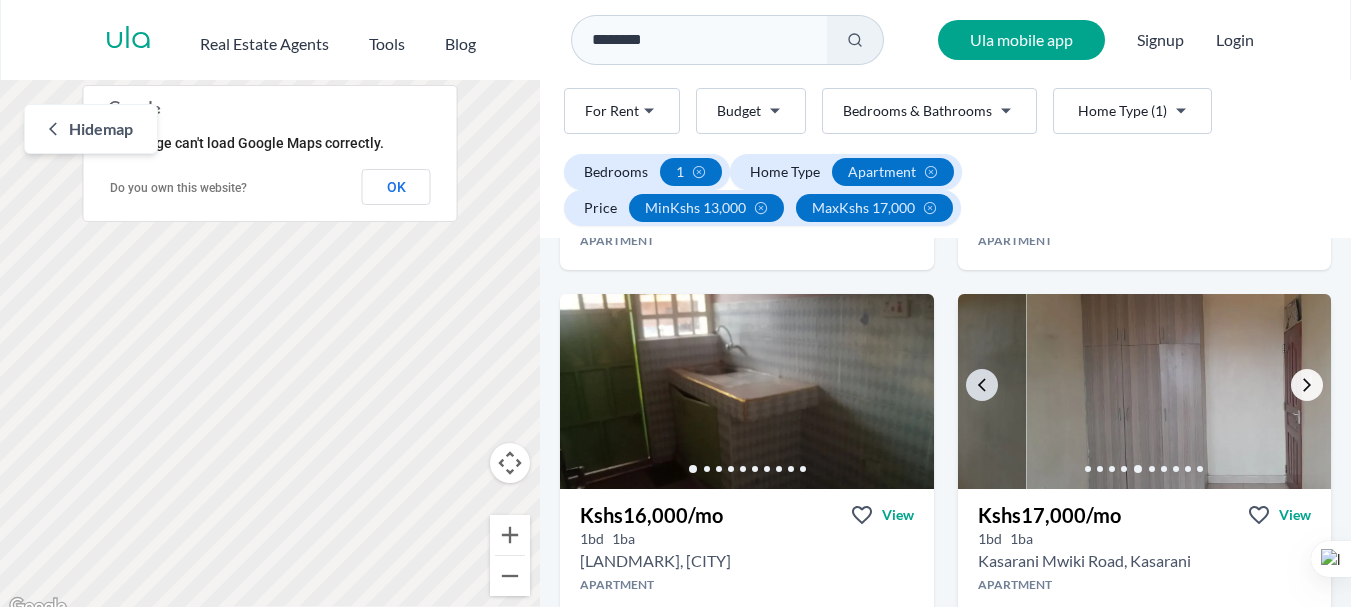 click 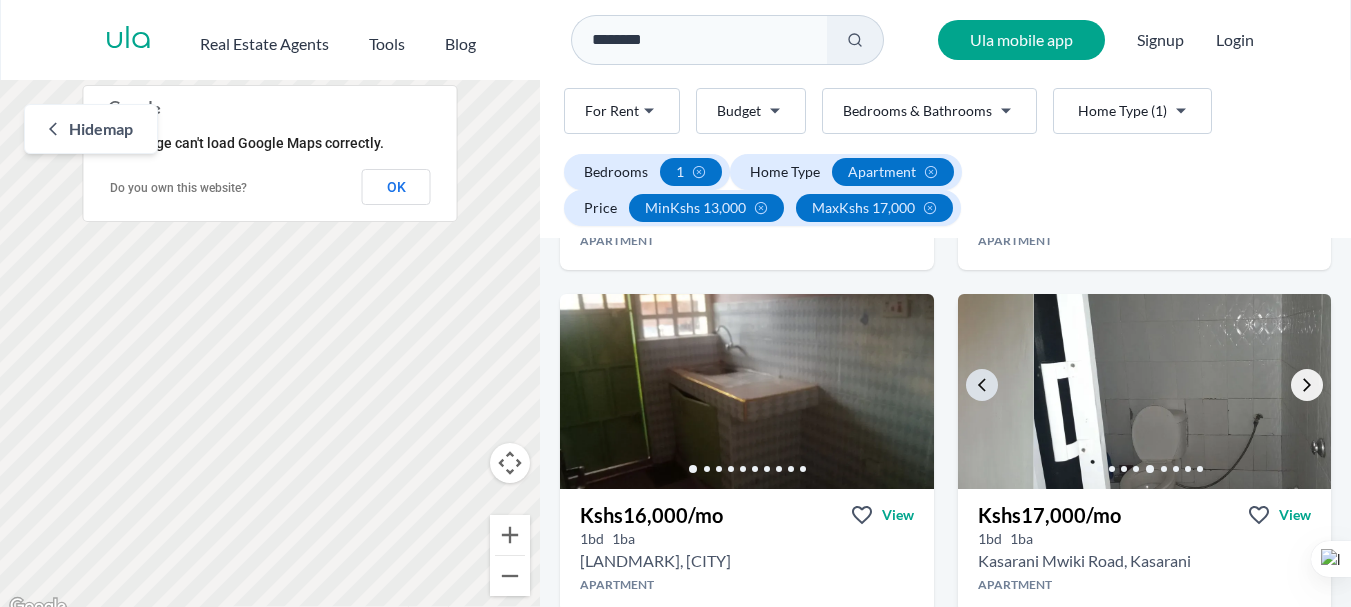 click 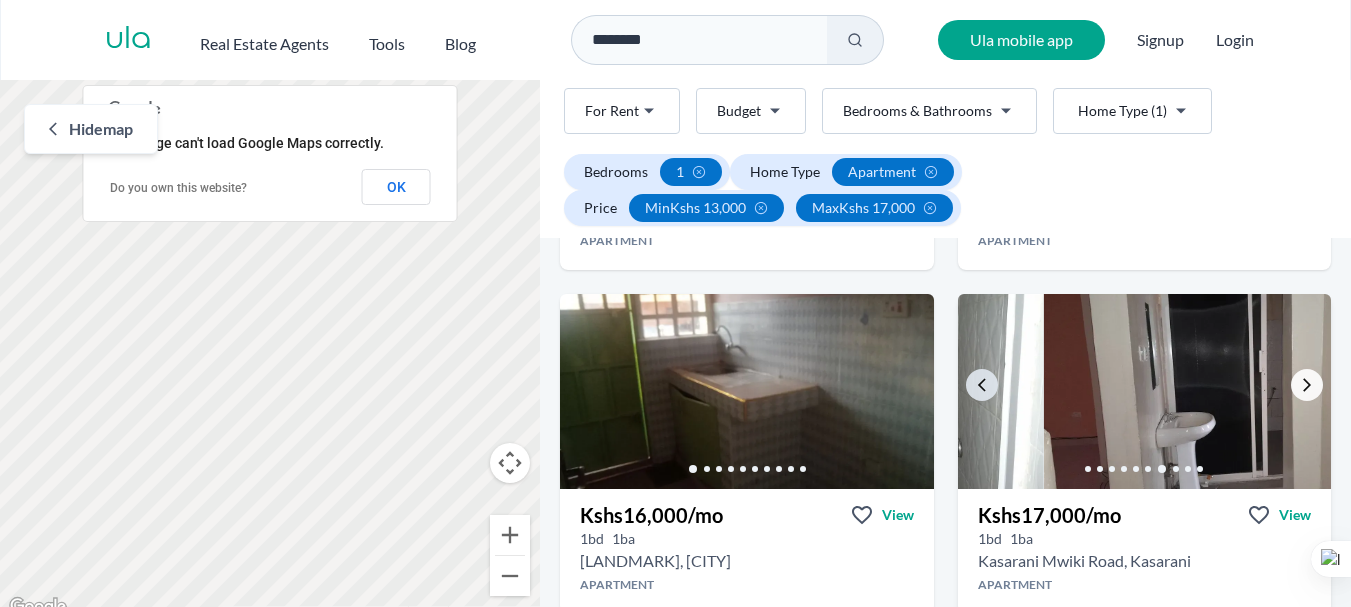 click 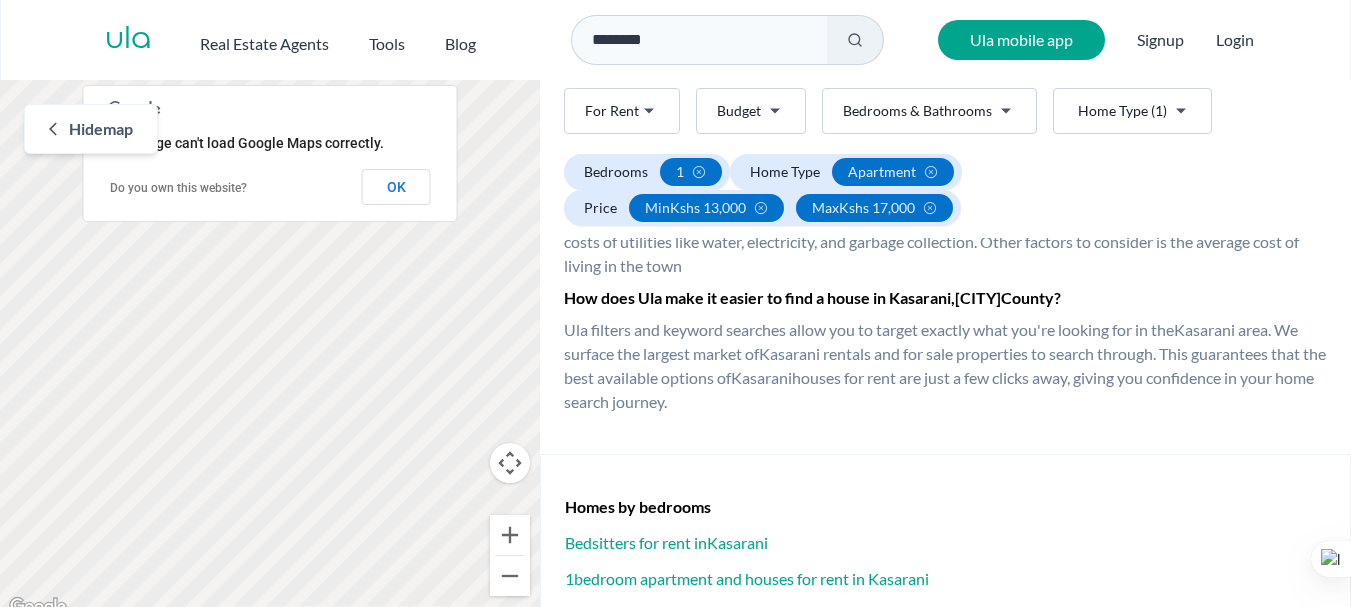 scroll, scrollTop: 1552, scrollLeft: 0, axis: vertical 